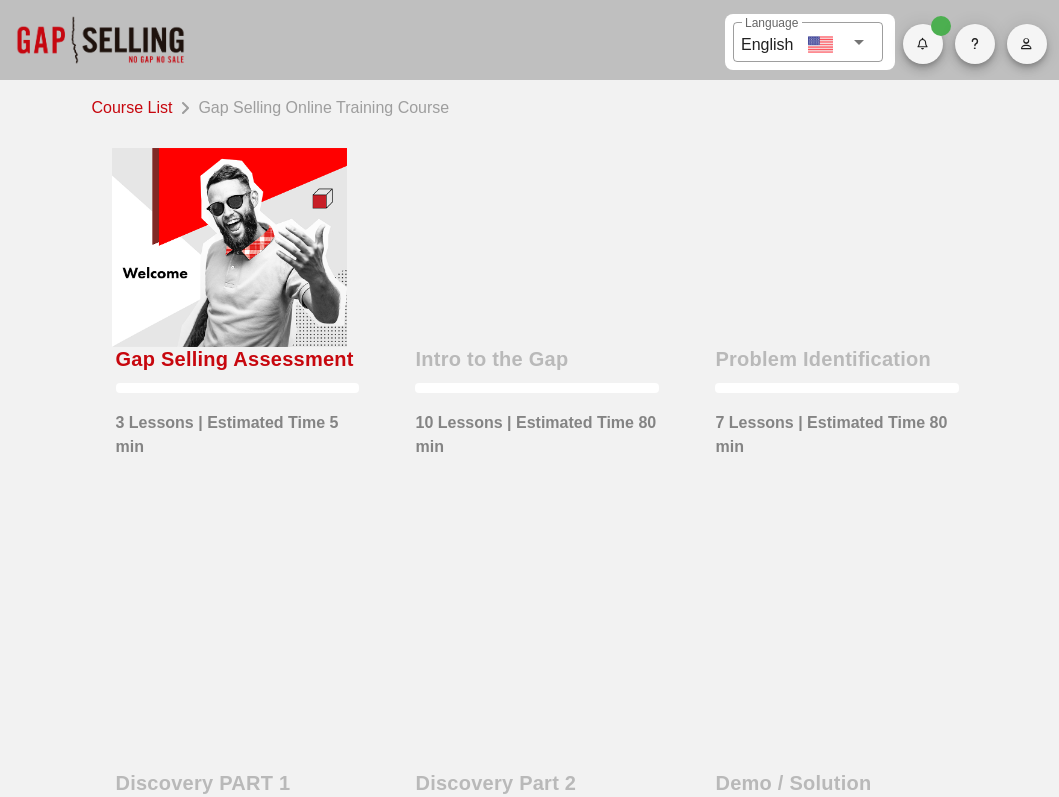 scroll, scrollTop: 0, scrollLeft: 0, axis: both 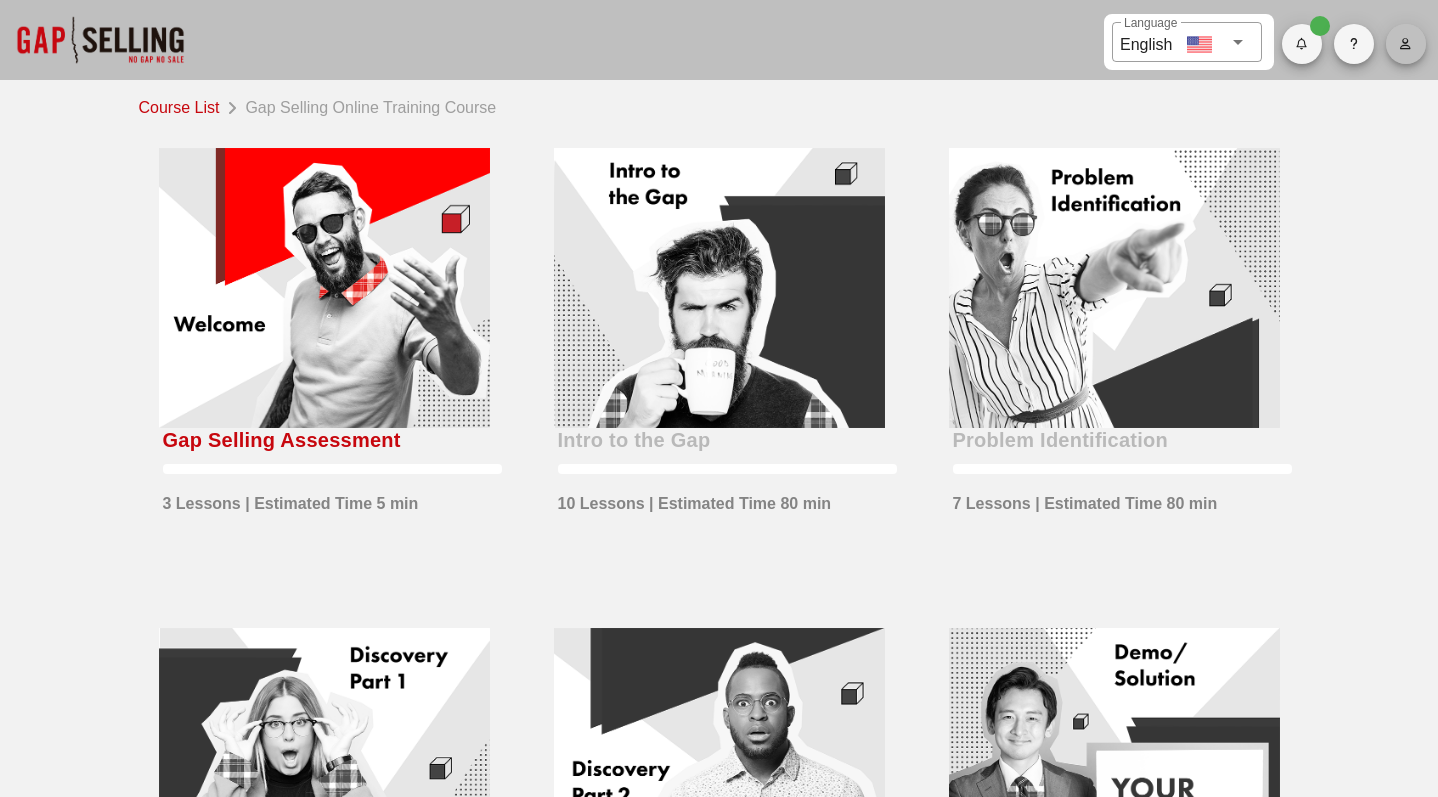 click at bounding box center [1406, 44] 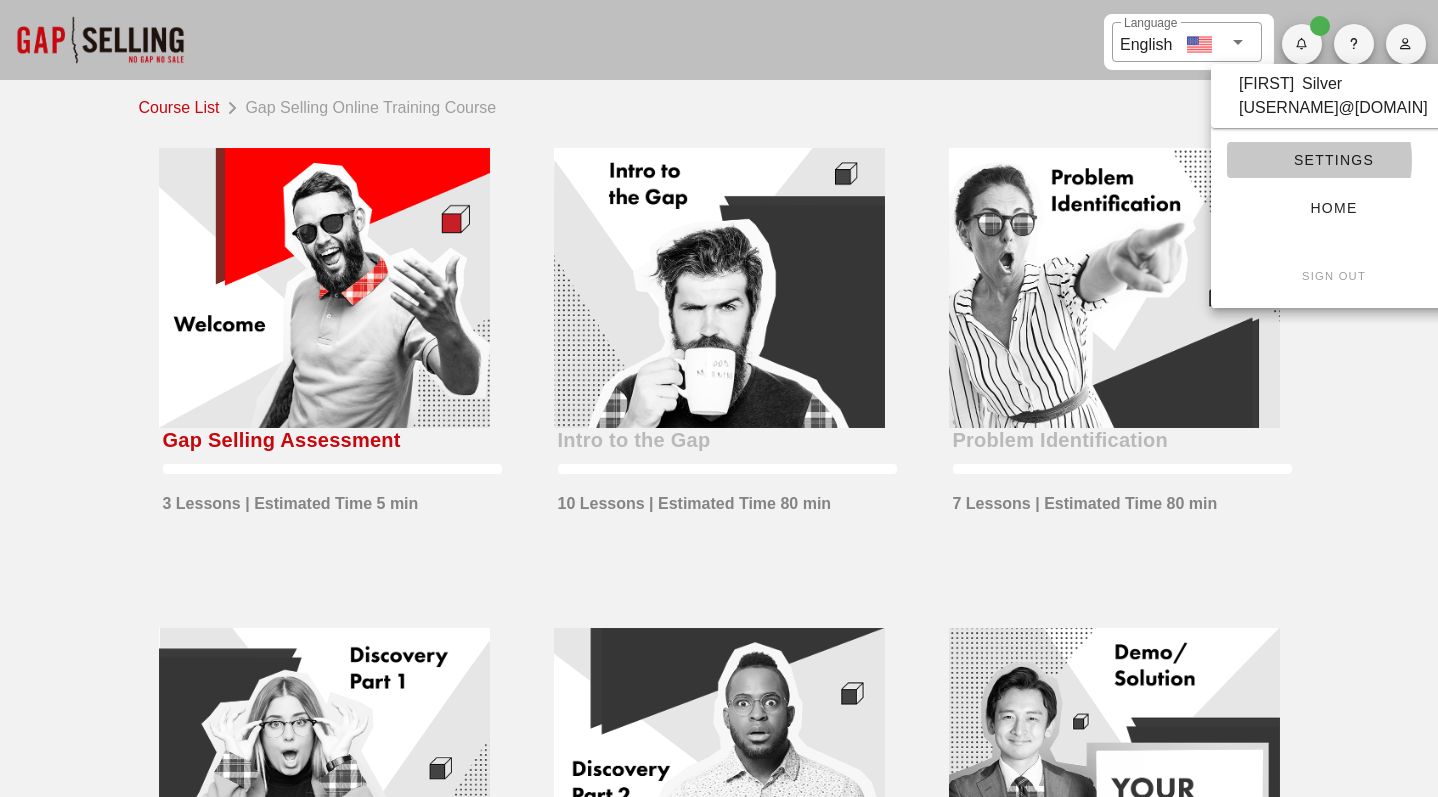 click on "Settings" at bounding box center [1333, 160] 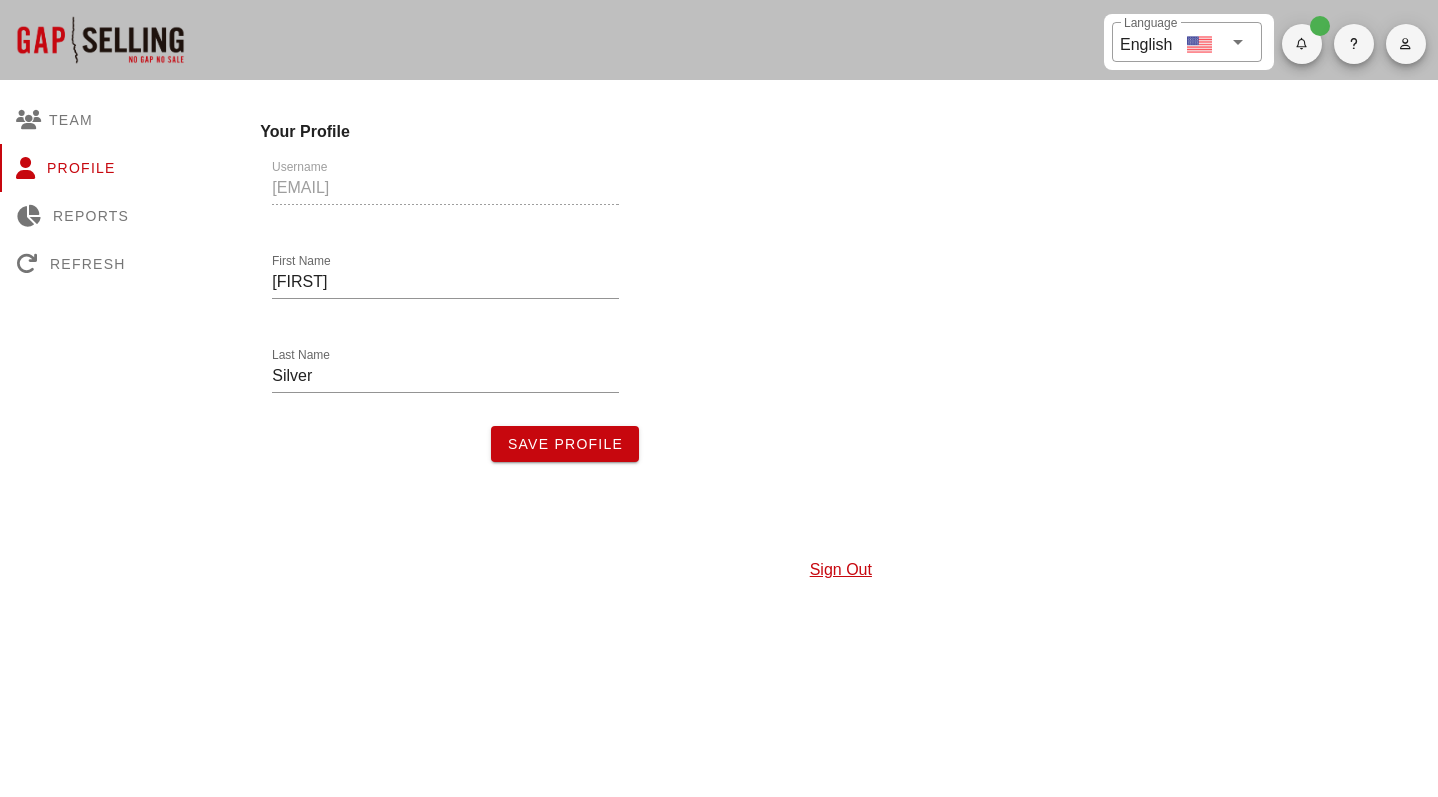 scroll, scrollTop: 0, scrollLeft: 0, axis: both 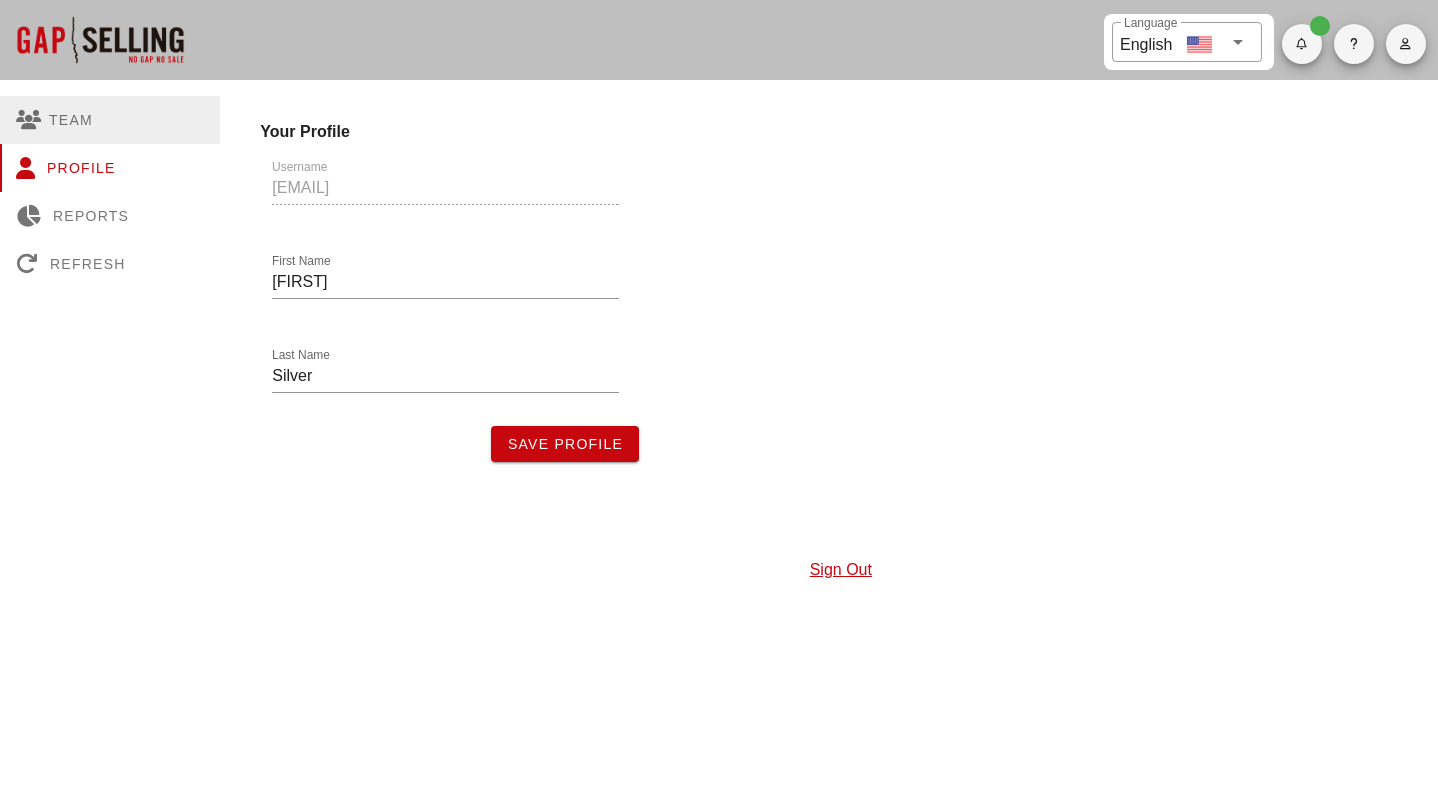 click on "Team" at bounding box center [110, 120] 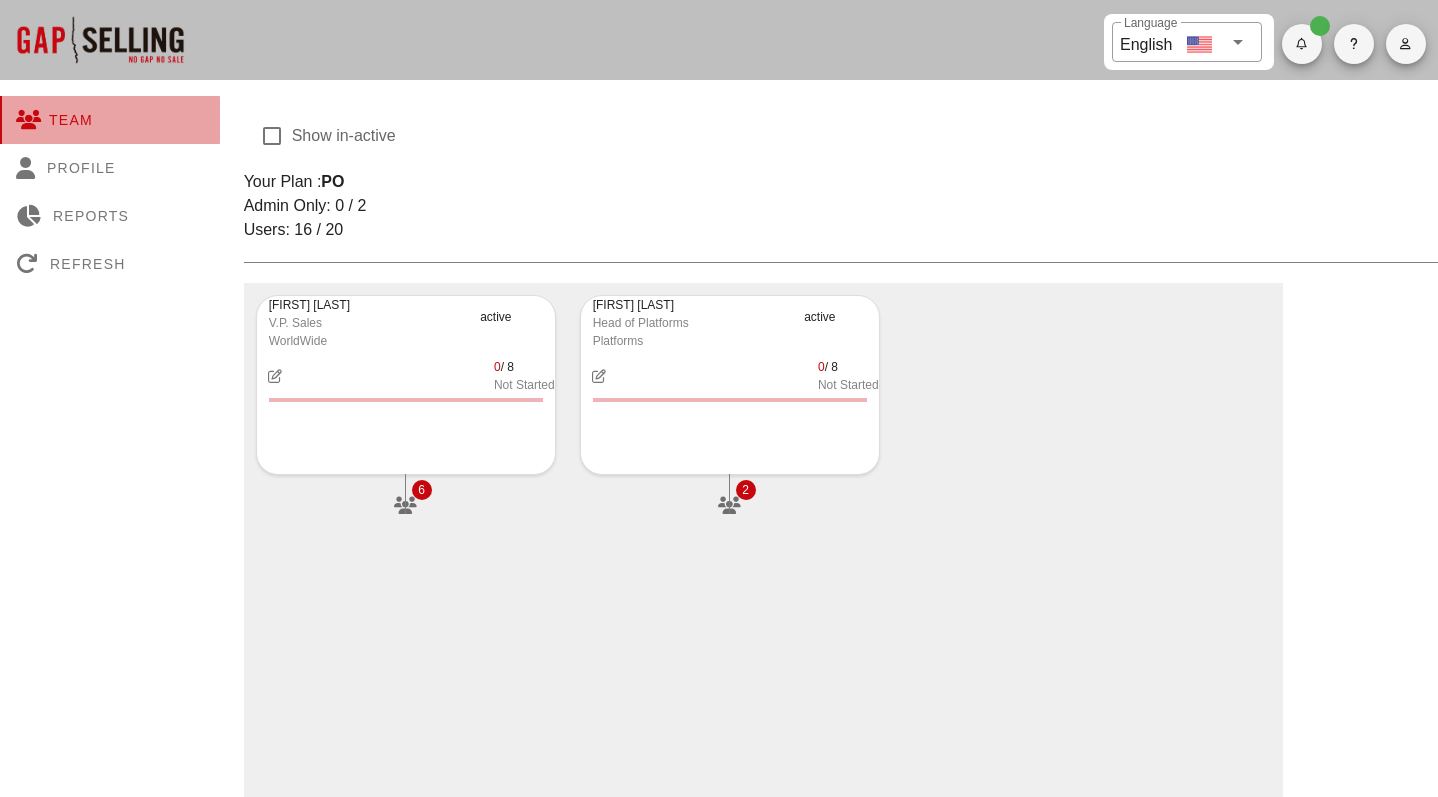 click on "Team" at bounding box center (110, 120) 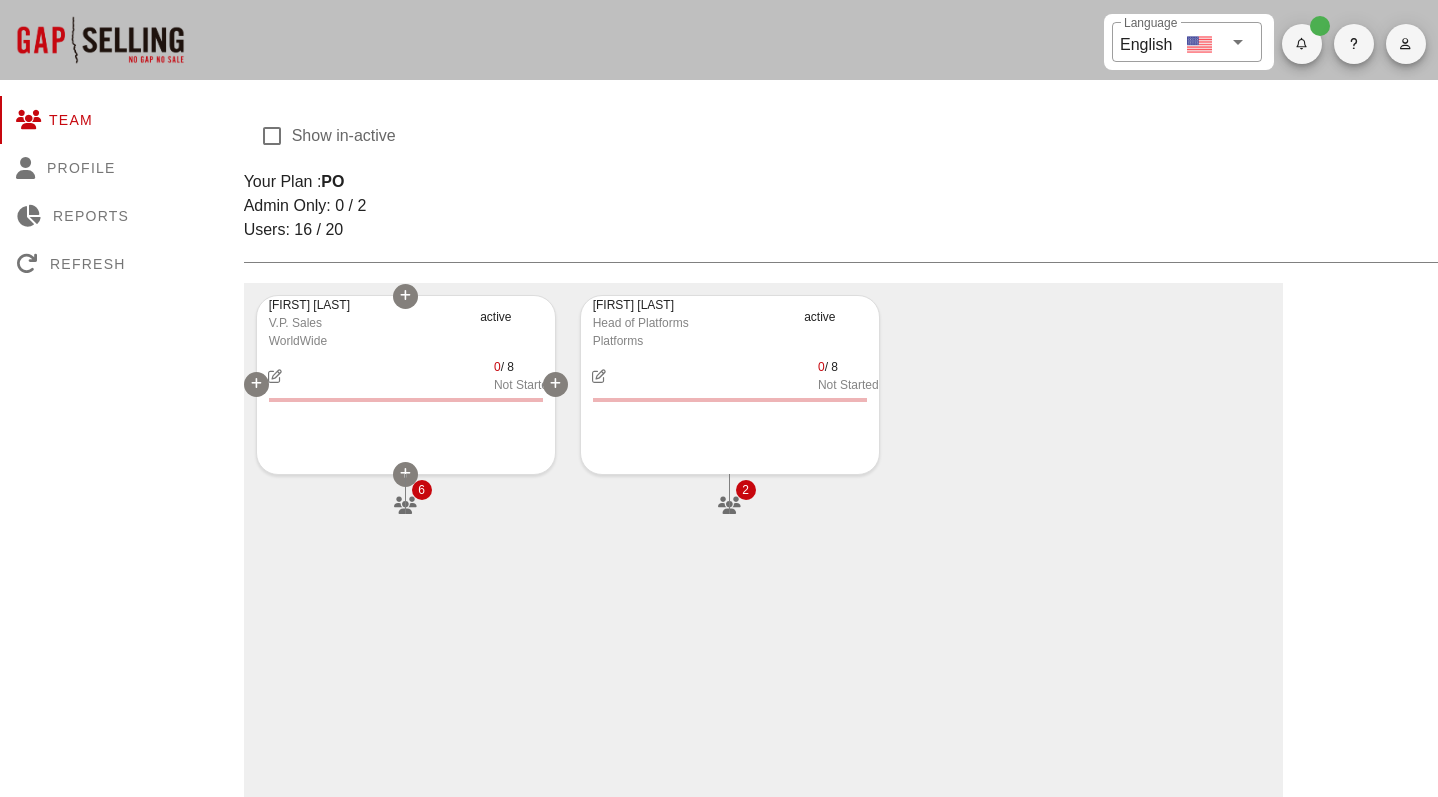 click on "0  / 8   Not Started" at bounding box center (406, 376) 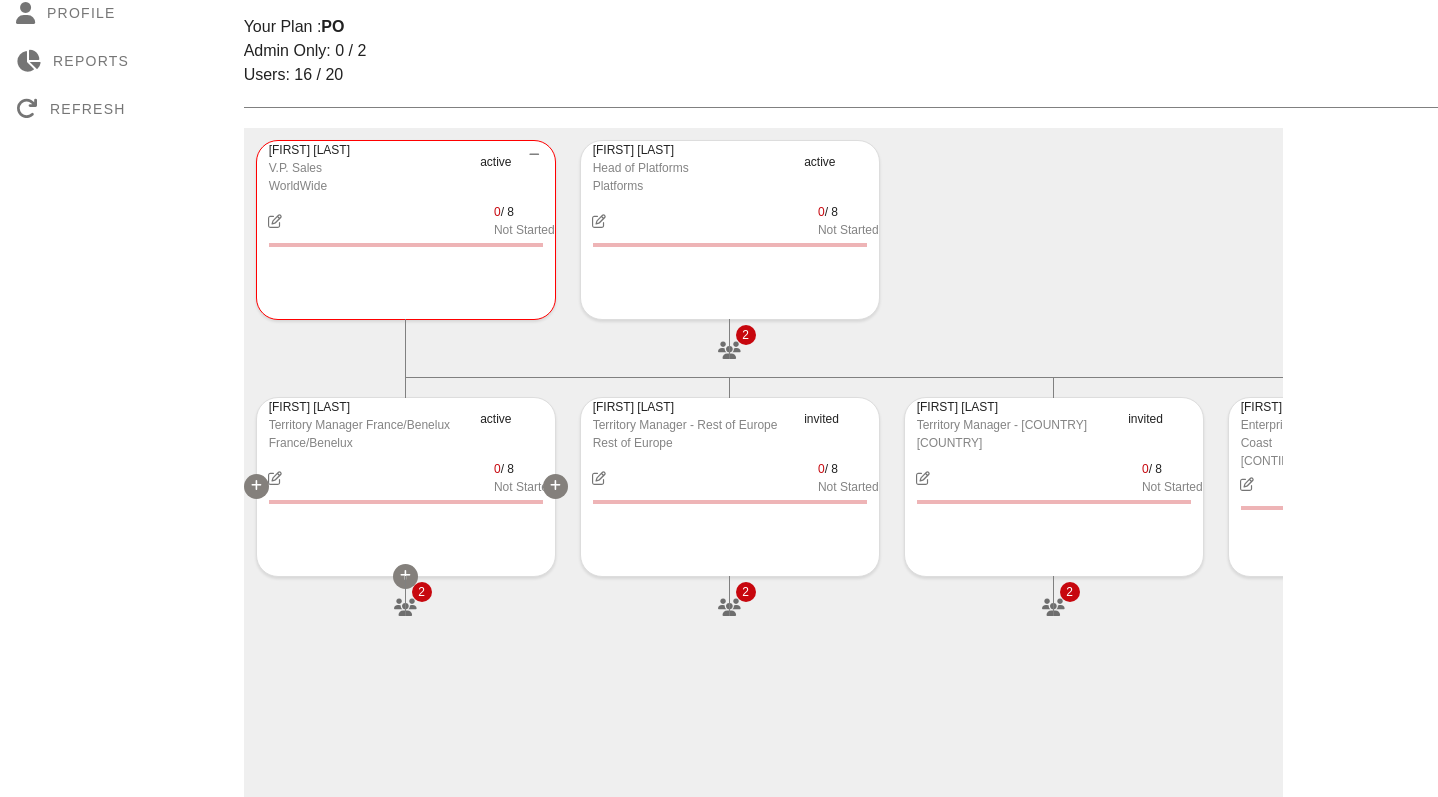 scroll, scrollTop: 152, scrollLeft: 0, axis: vertical 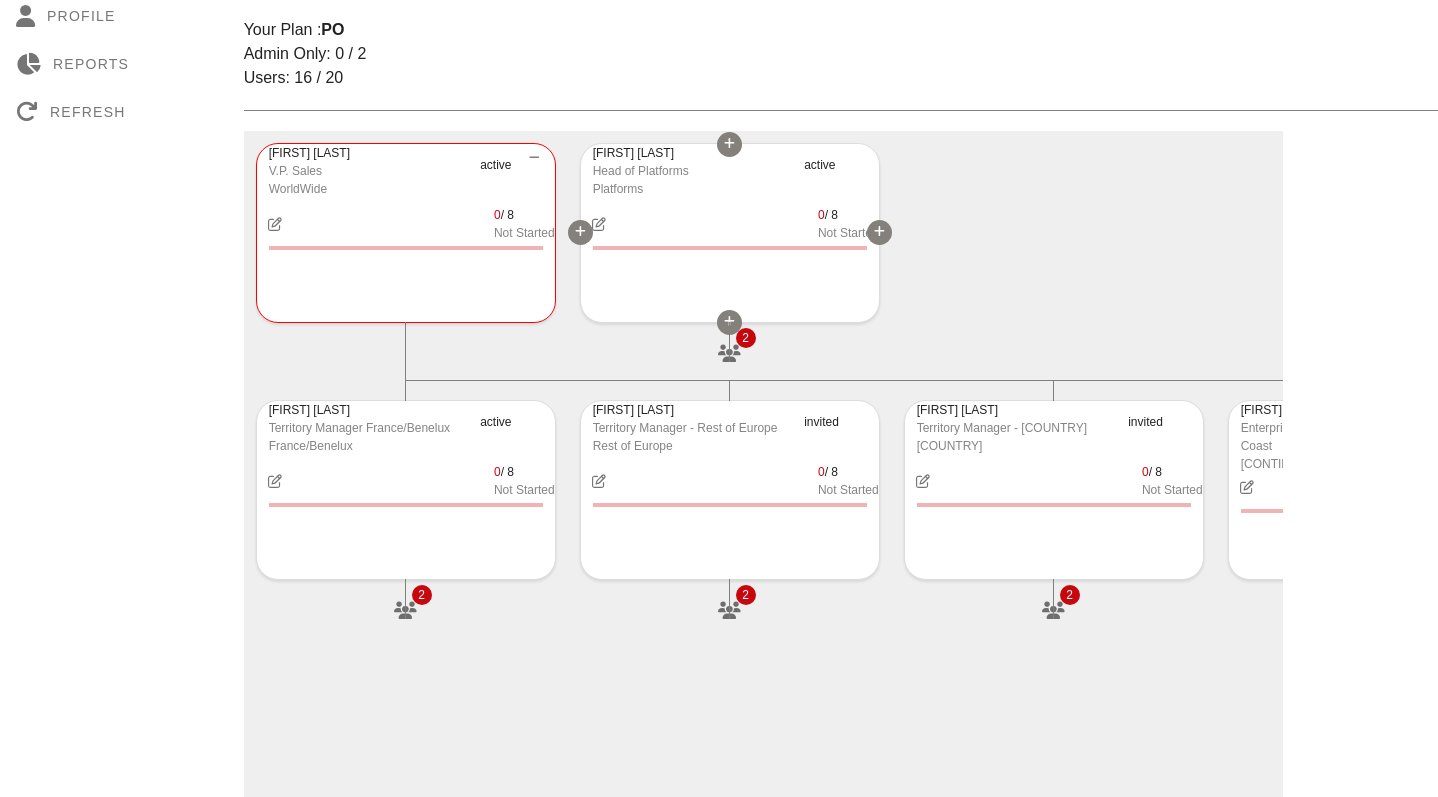 click on "Dani Gonzalez Head of Platforms Platforms  active  0  / 8   Not Started  2" at bounding box center [406, 233] 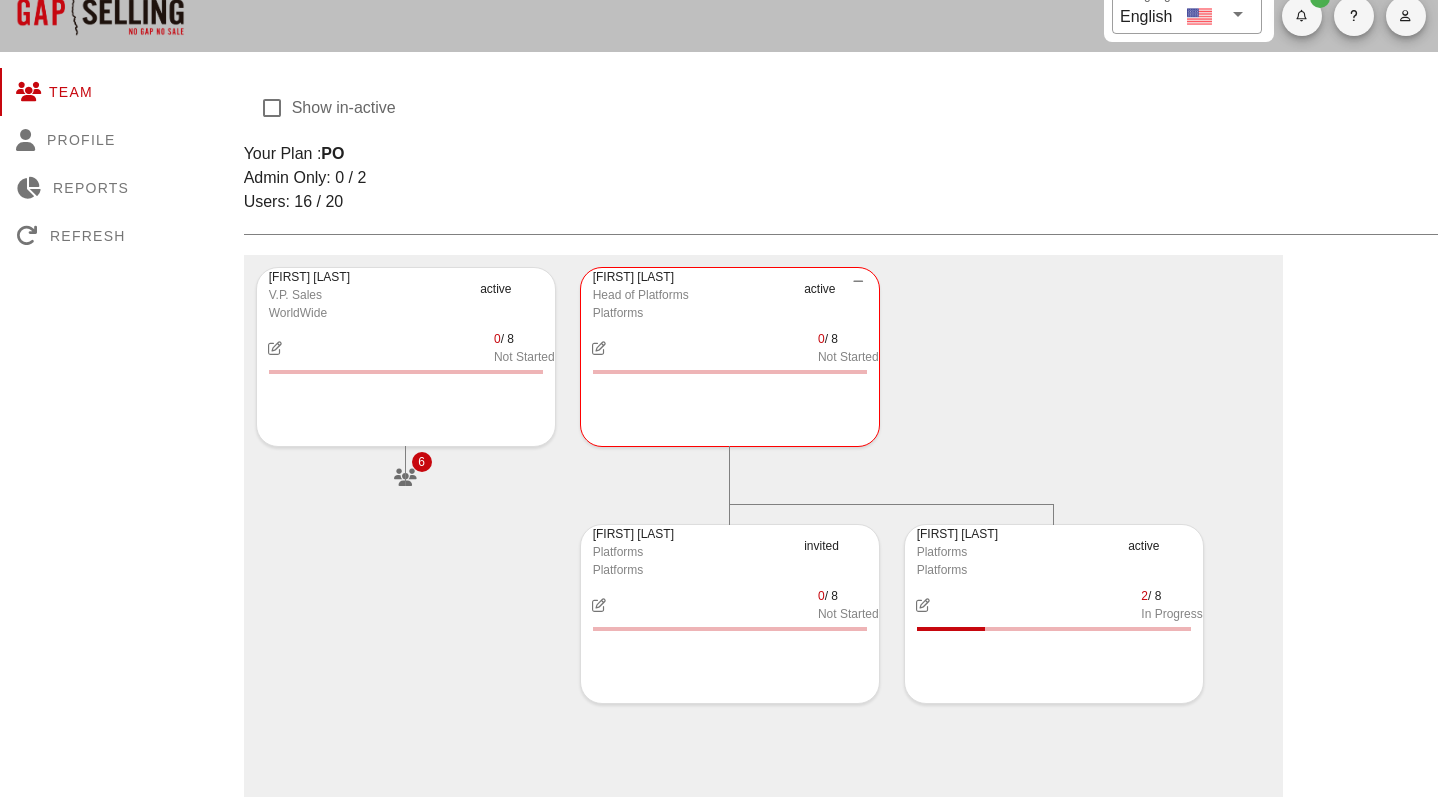 scroll, scrollTop: 0, scrollLeft: 0, axis: both 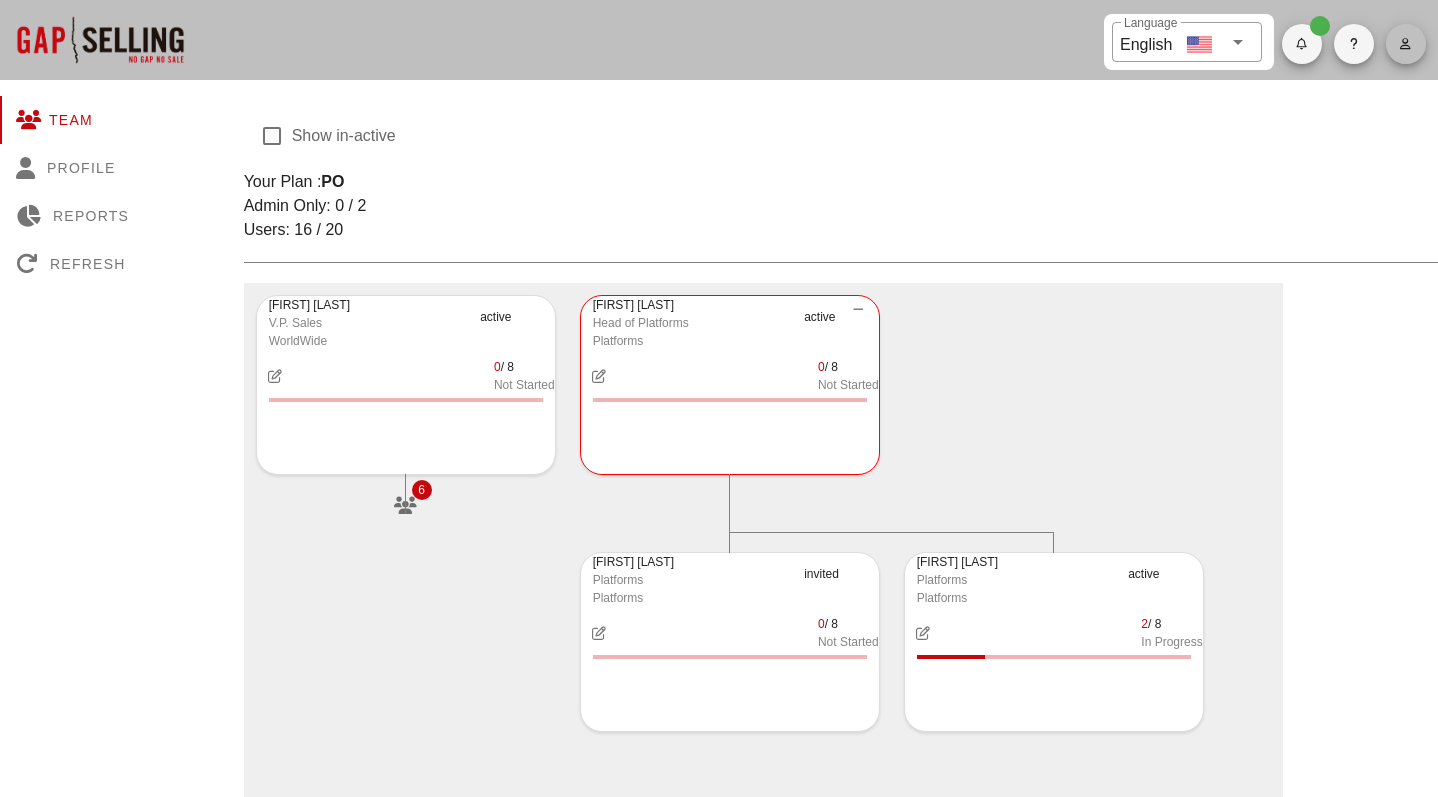 click at bounding box center (1406, 44) 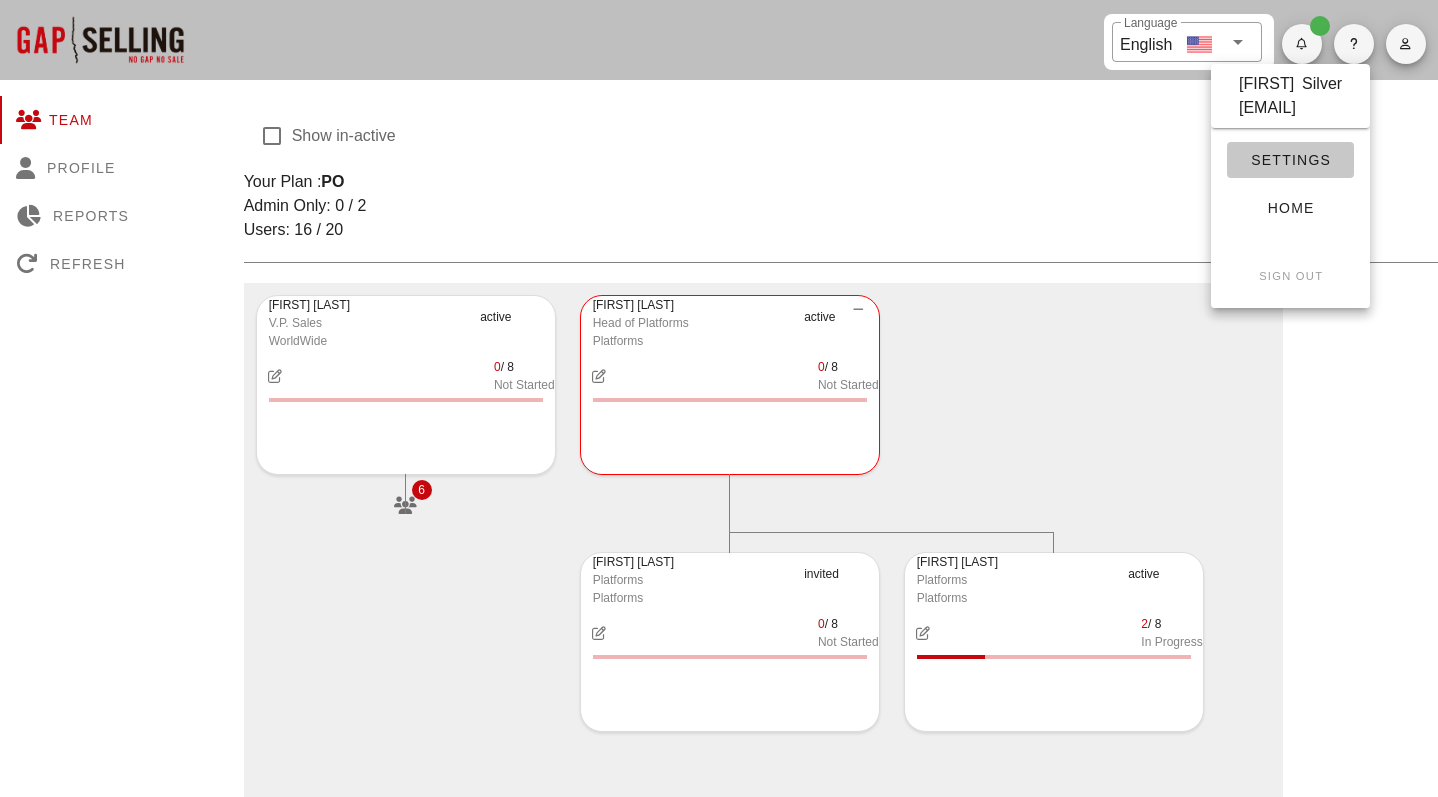 click on "Settings" at bounding box center [1290, 160] 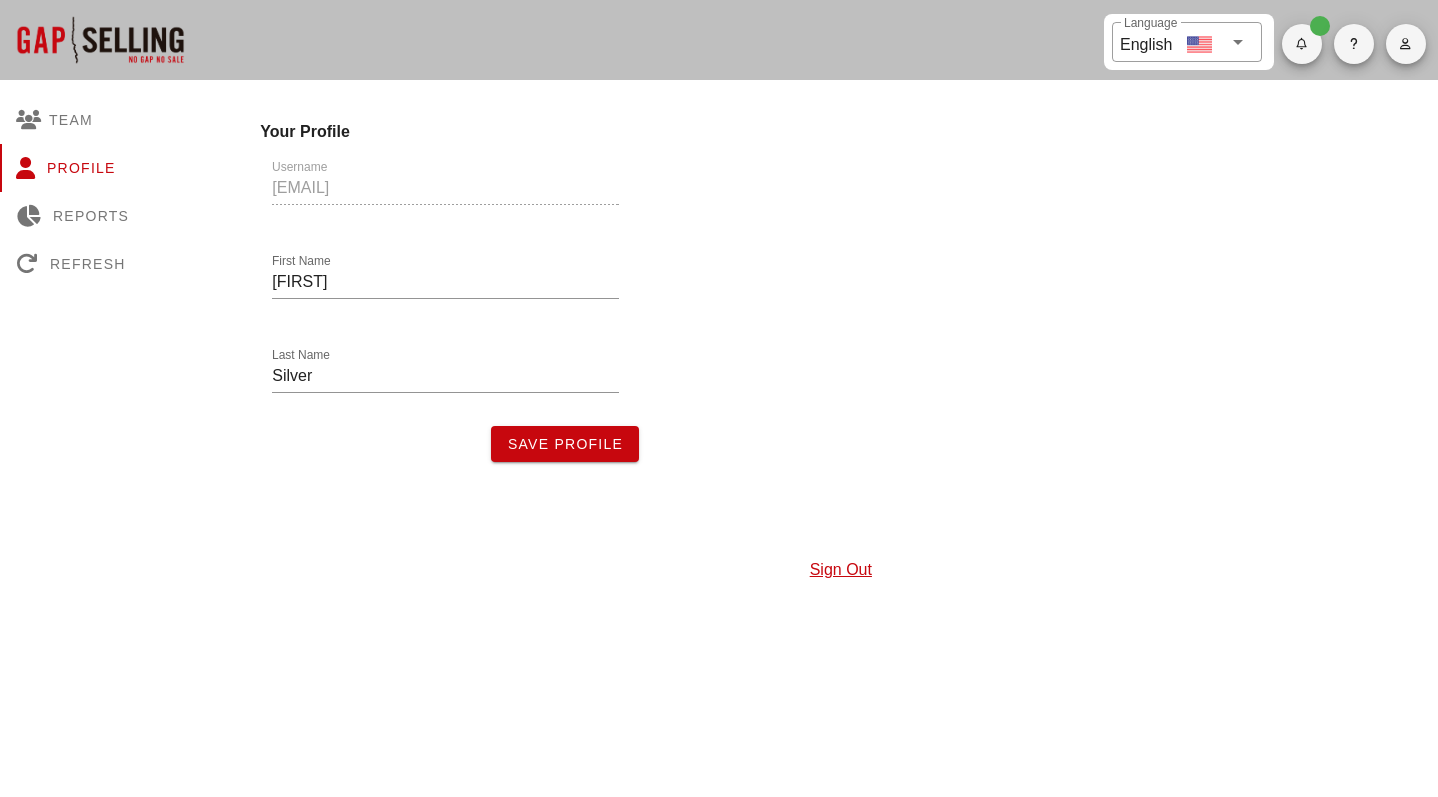 scroll, scrollTop: 0, scrollLeft: 0, axis: both 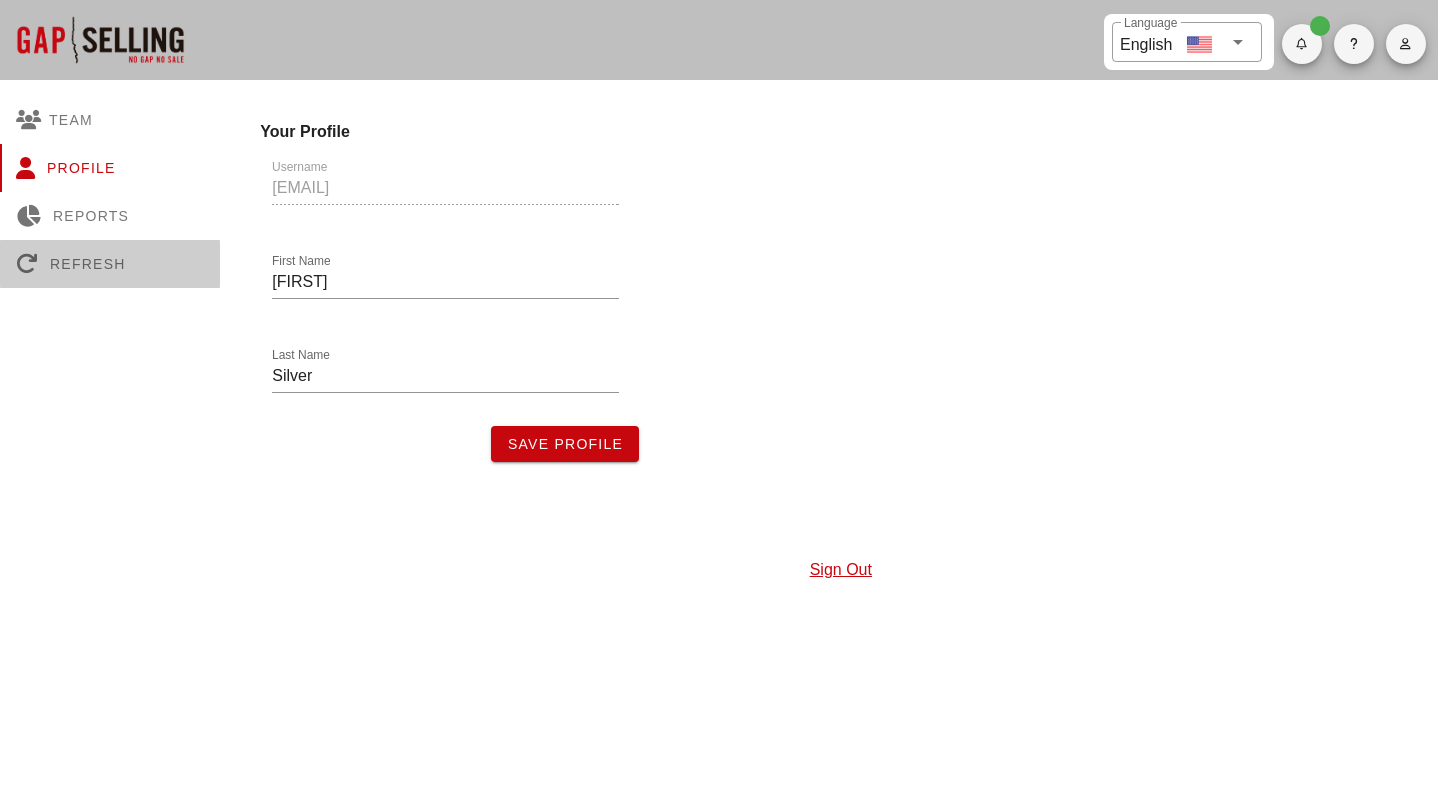 click on "Refresh" at bounding box center [110, 264] 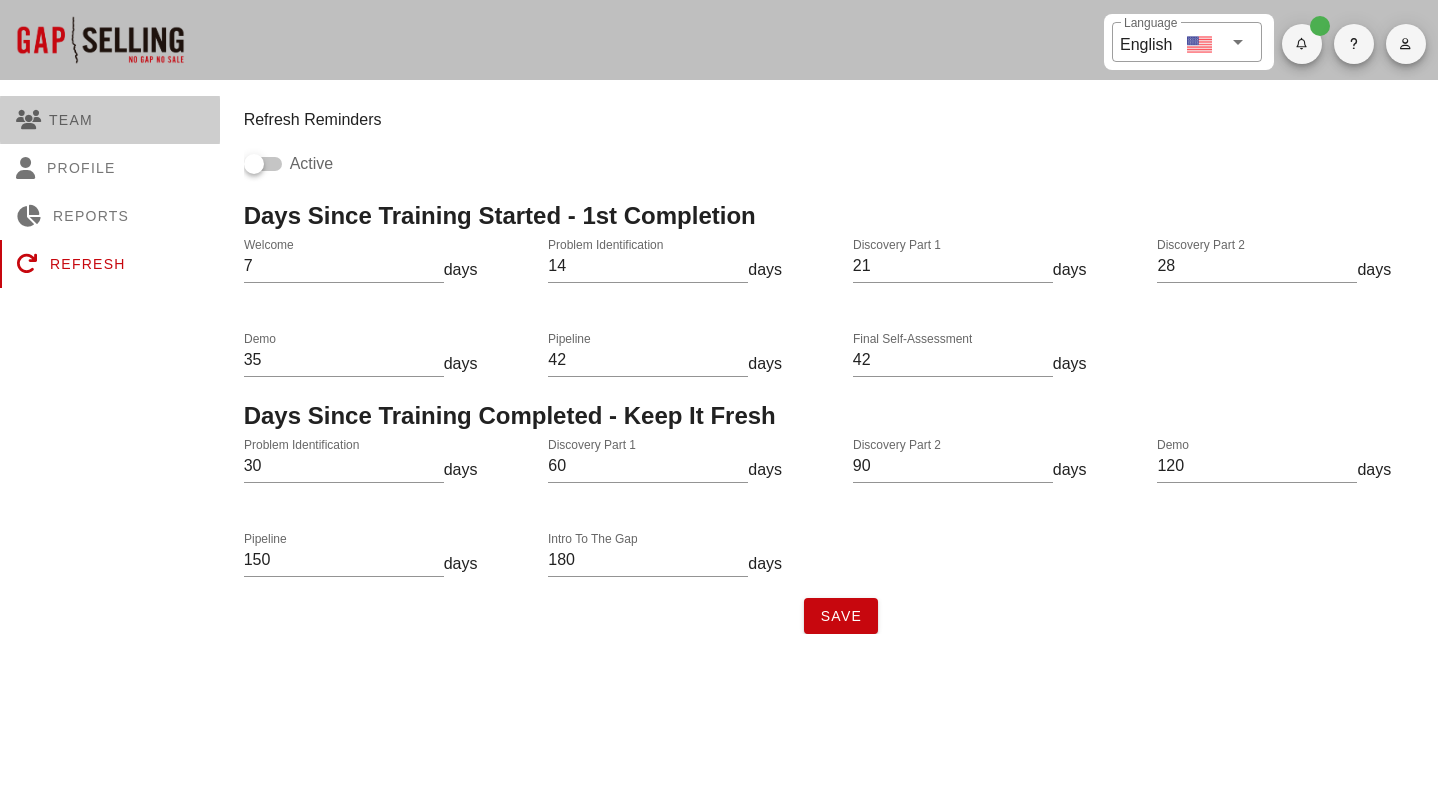 click on "Team" at bounding box center (110, 120) 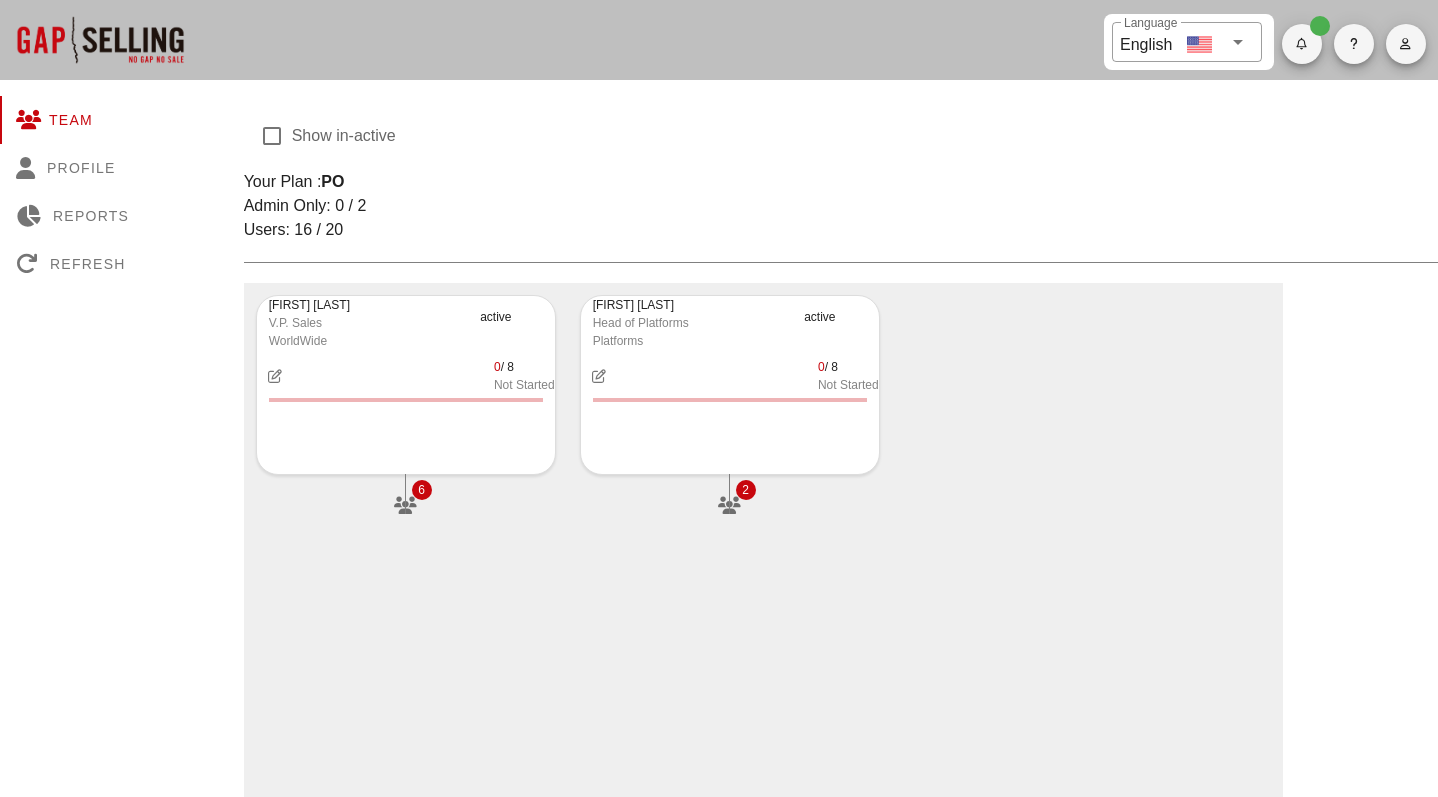 click at bounding box center [1238, 42] 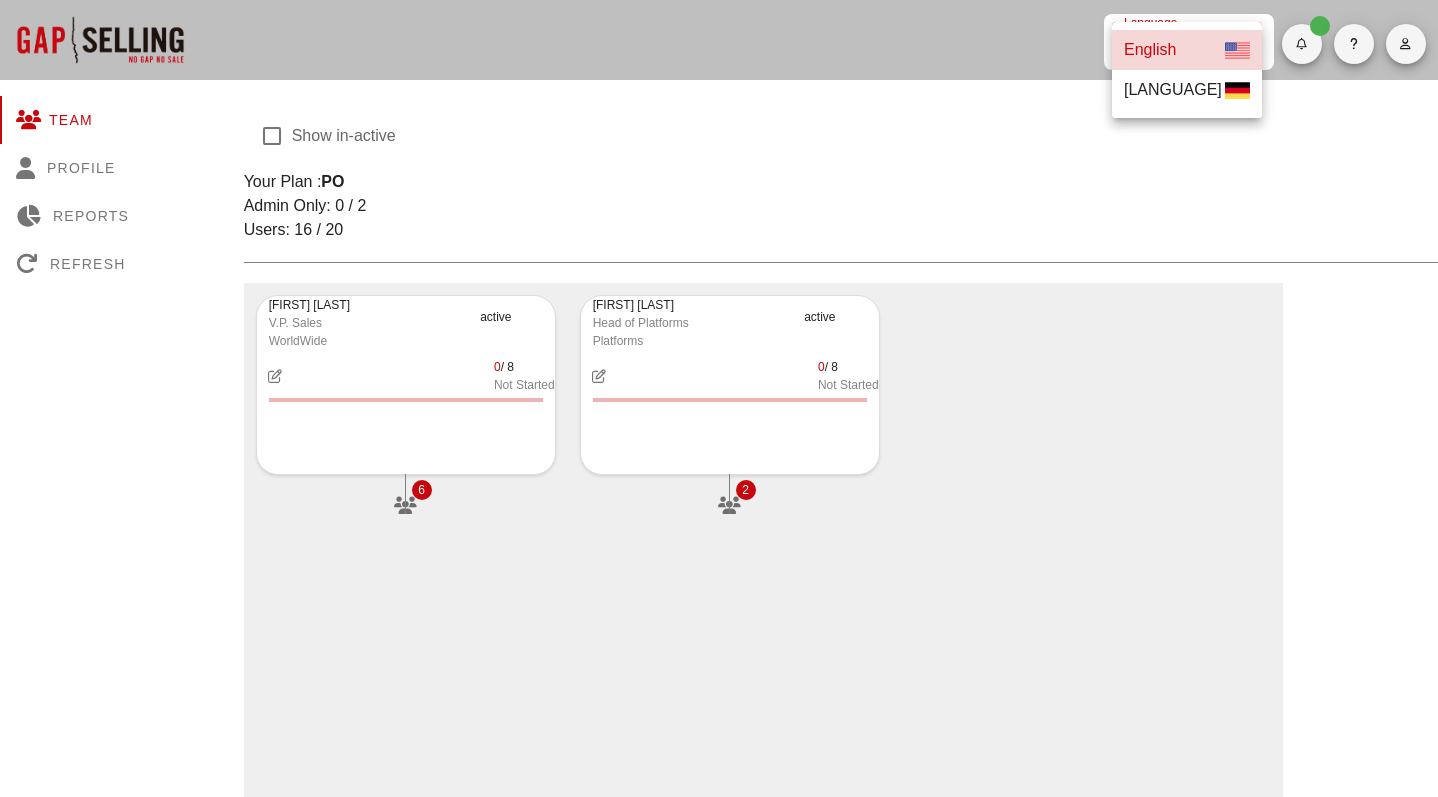 click on "Show in-active  Your Plan :  PO  Admin Only: 0 / 2   Users: 16 / 20  David Silver V.P. Sales WorldWide  active  0  / 8   Not Started  6 Dani Gonzalez Head of Platforms Platforms  active  0  / 8   Not Started  2 Your Profile Username david.silver@clarity.ai First Name David Last Name Silver Saved Profile Save Profile Sign Out" at bounding box center [841, 779] 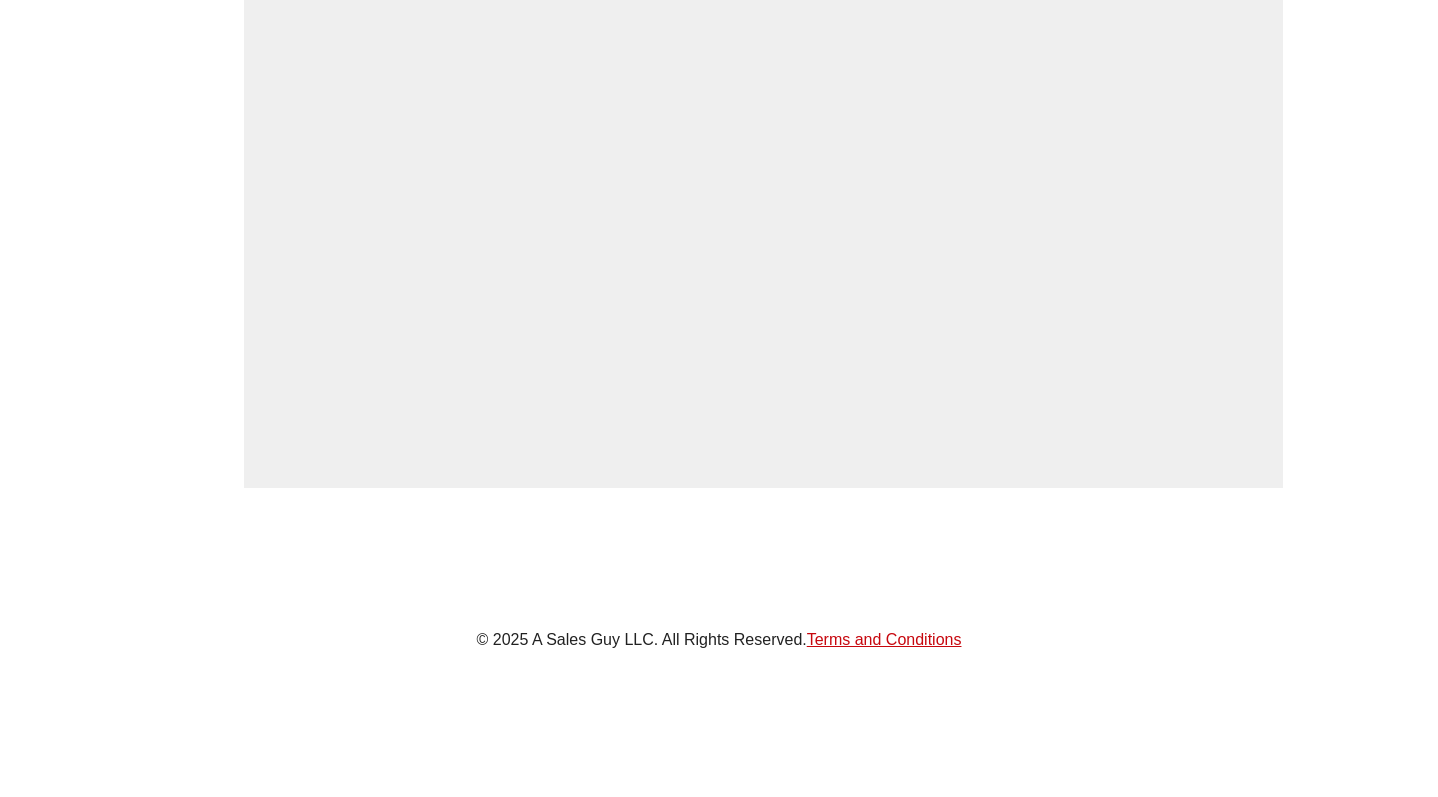 scroll, scrollTop: 0, scrollLeft: 0, axis: both 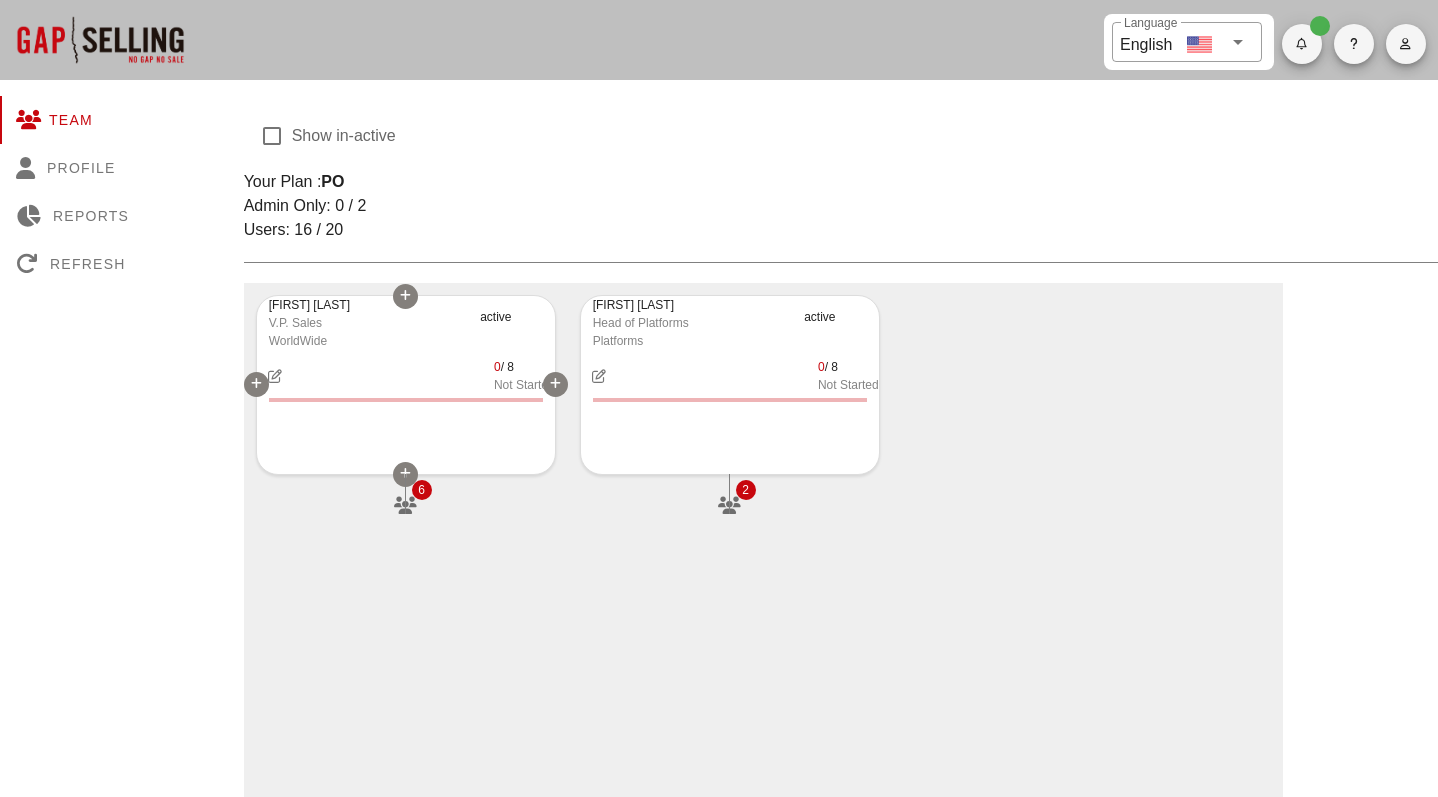 click on "0  / 8   Not Started" at bounding box center [406, 382] 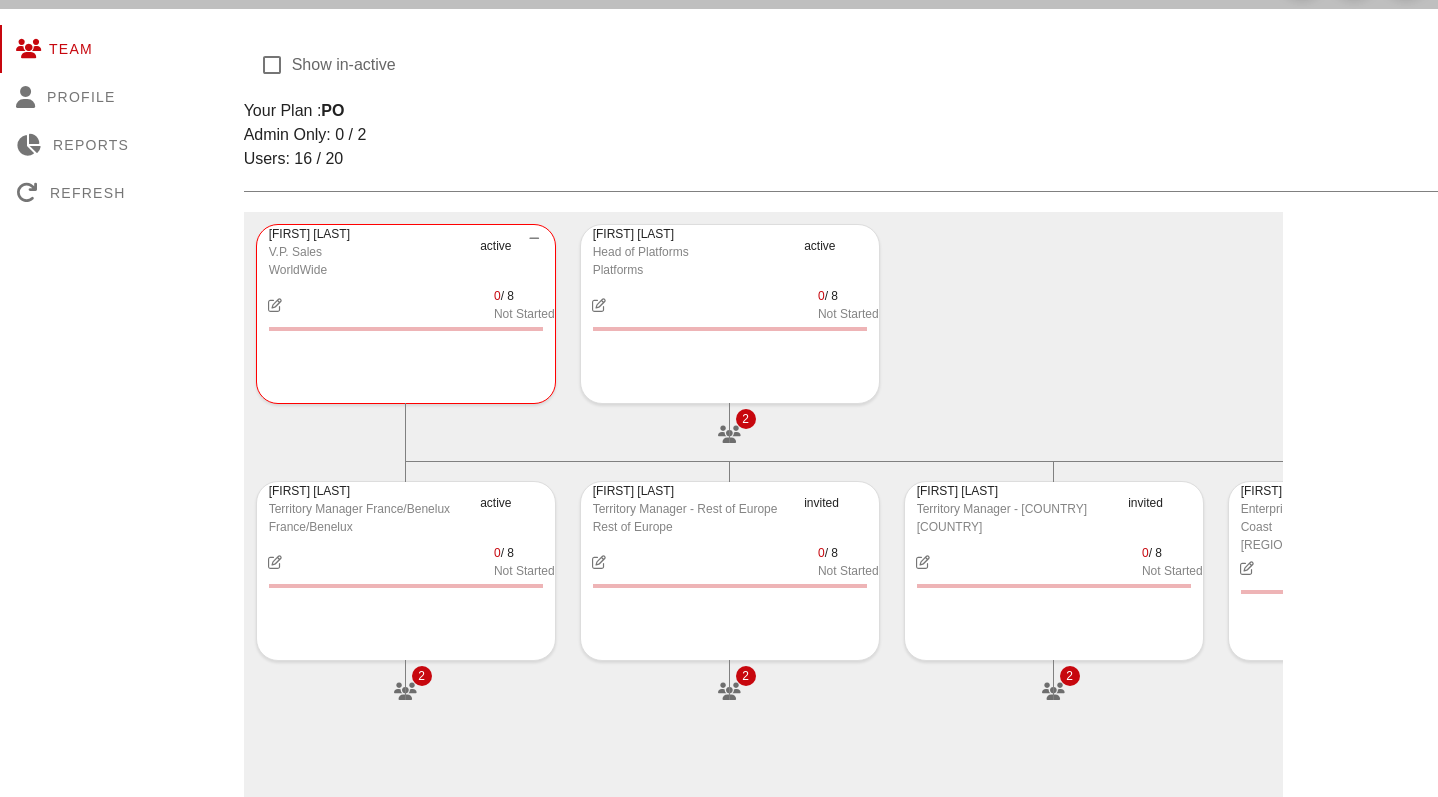 scroll, scrollTop: 59, scrollLeft: 0, axis: vertical 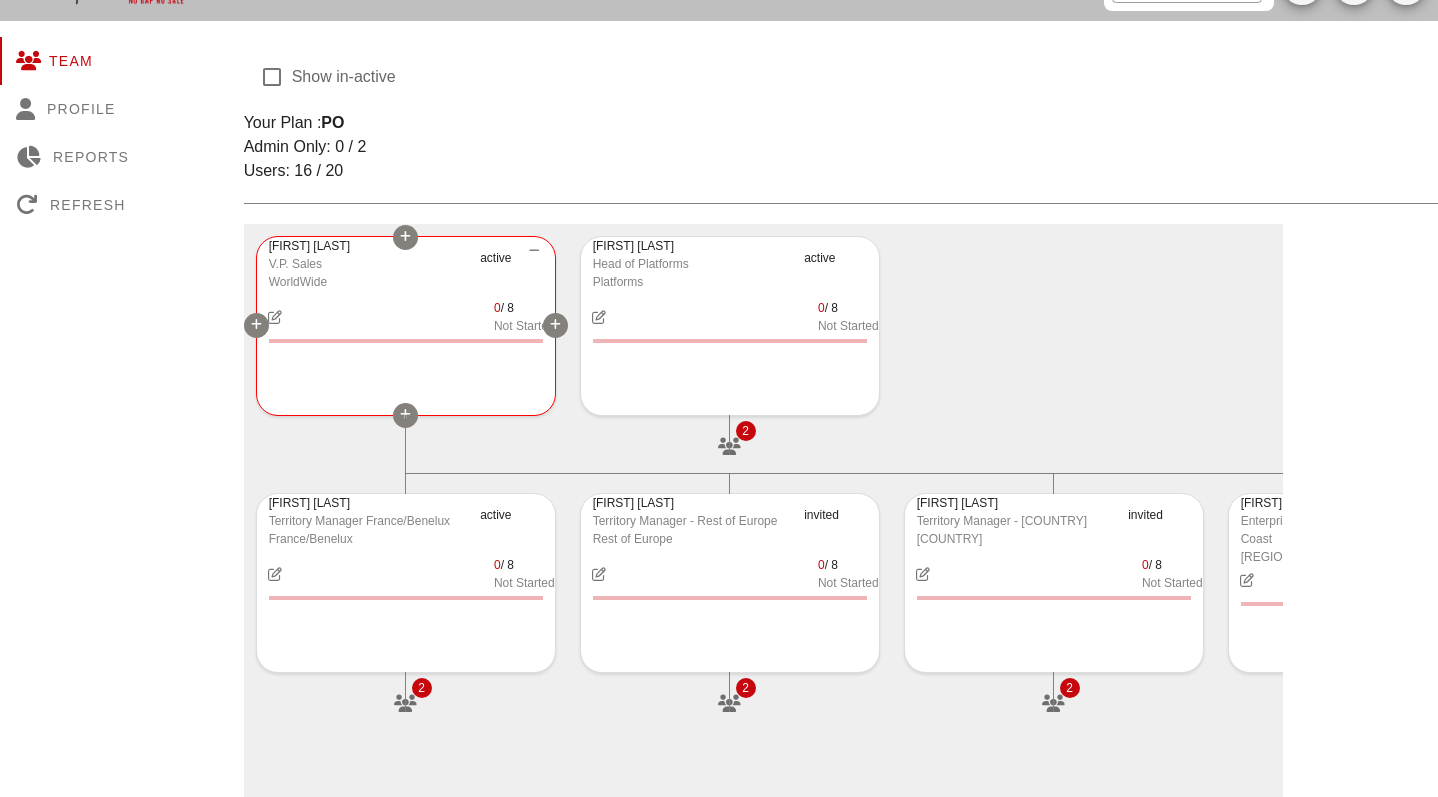 click on "WorldWide" at bounding box center (369, 282) 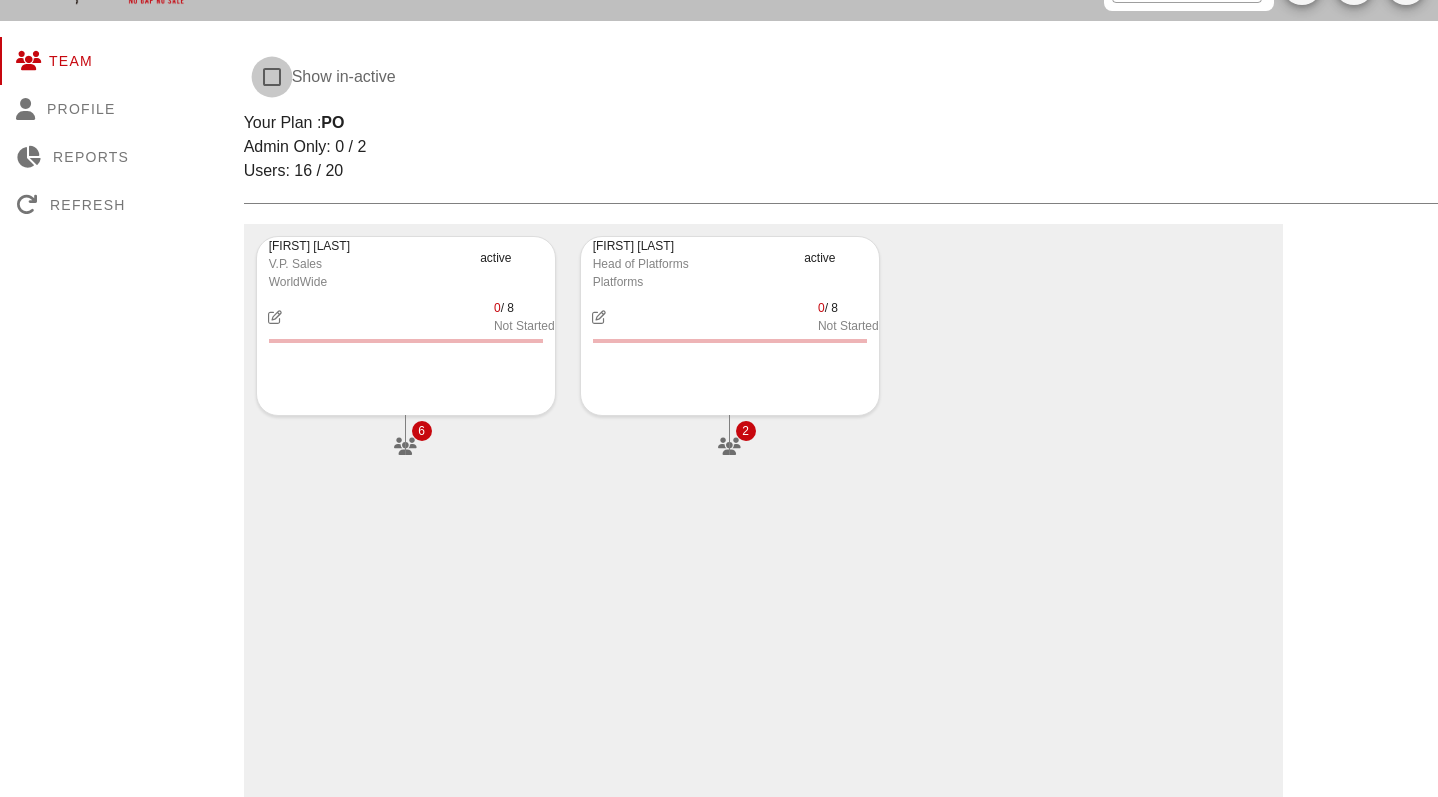 click at bounding box center [272, 77] 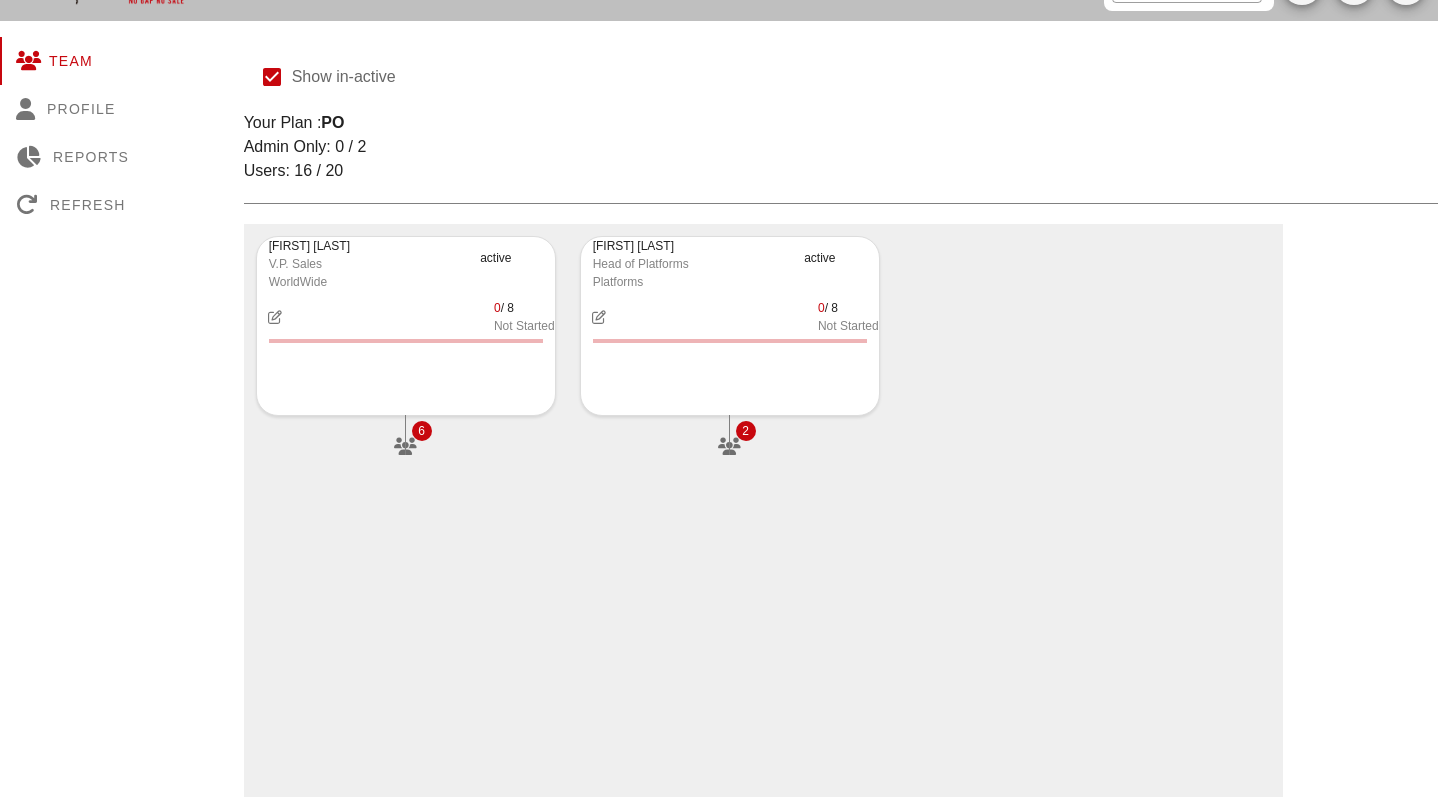 click at bounding box center [272, 77] 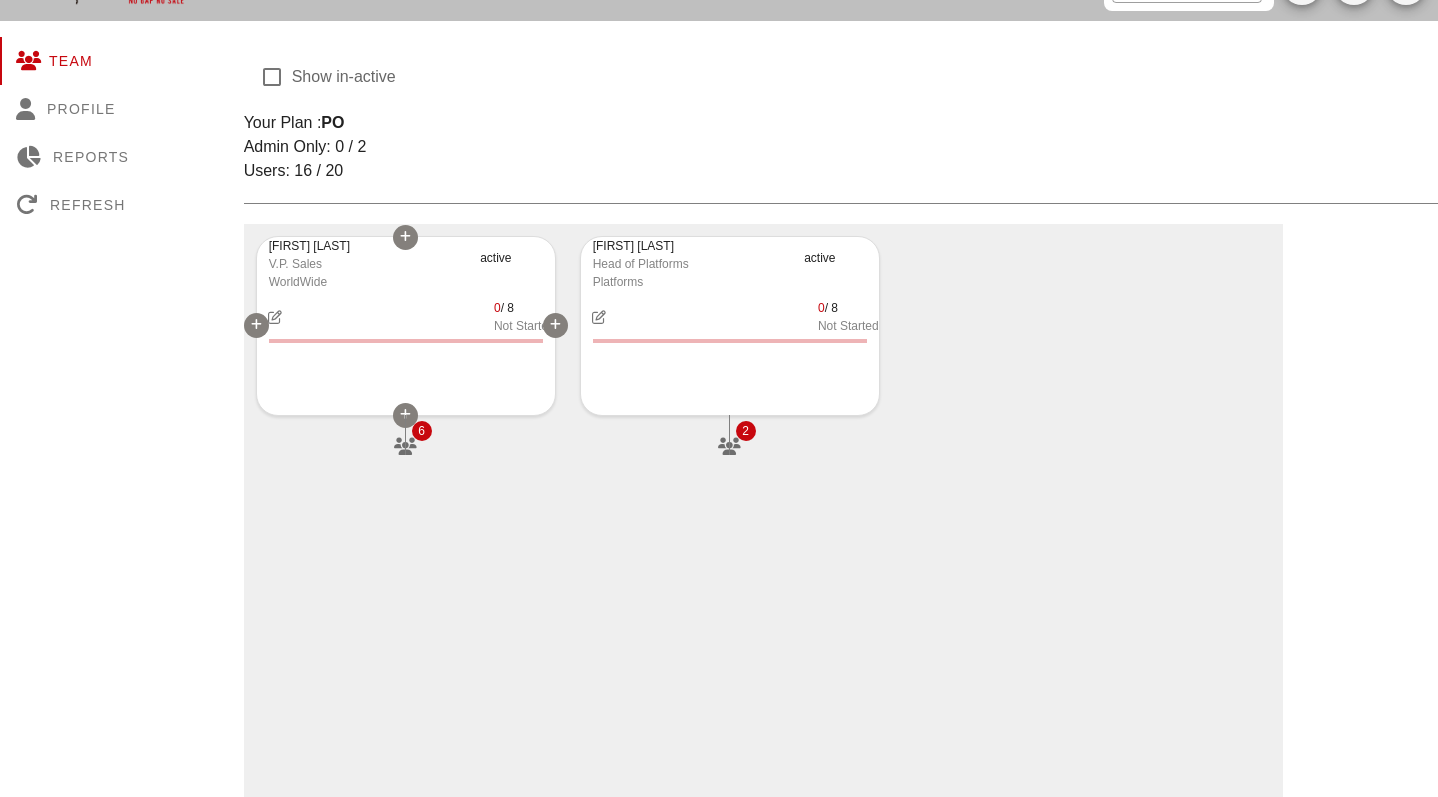 scroll, scrollTop: 0, scrollLeft: 0, axis: both 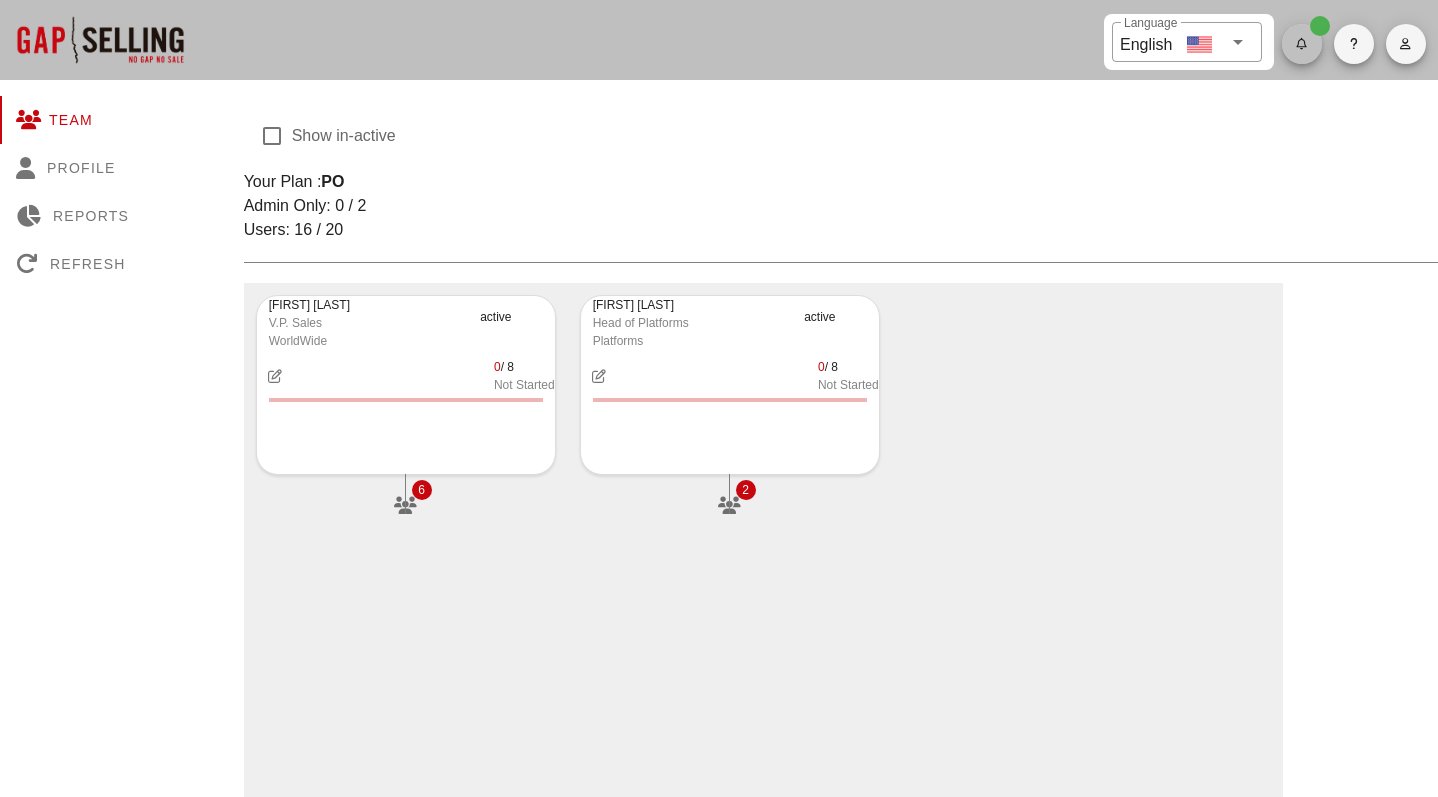 click at bounding box center (1301, 44) 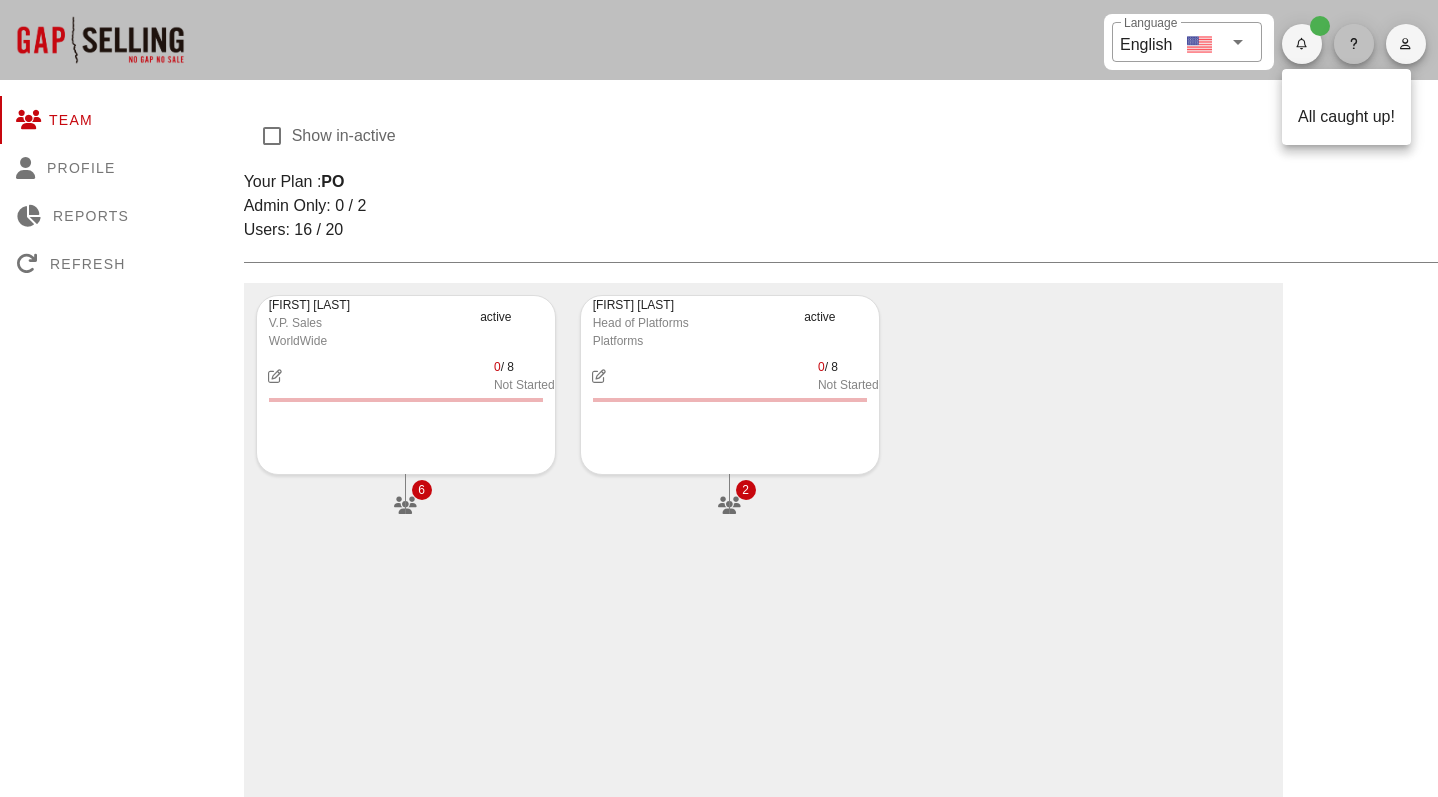 click at bounding box center [1302, 44] 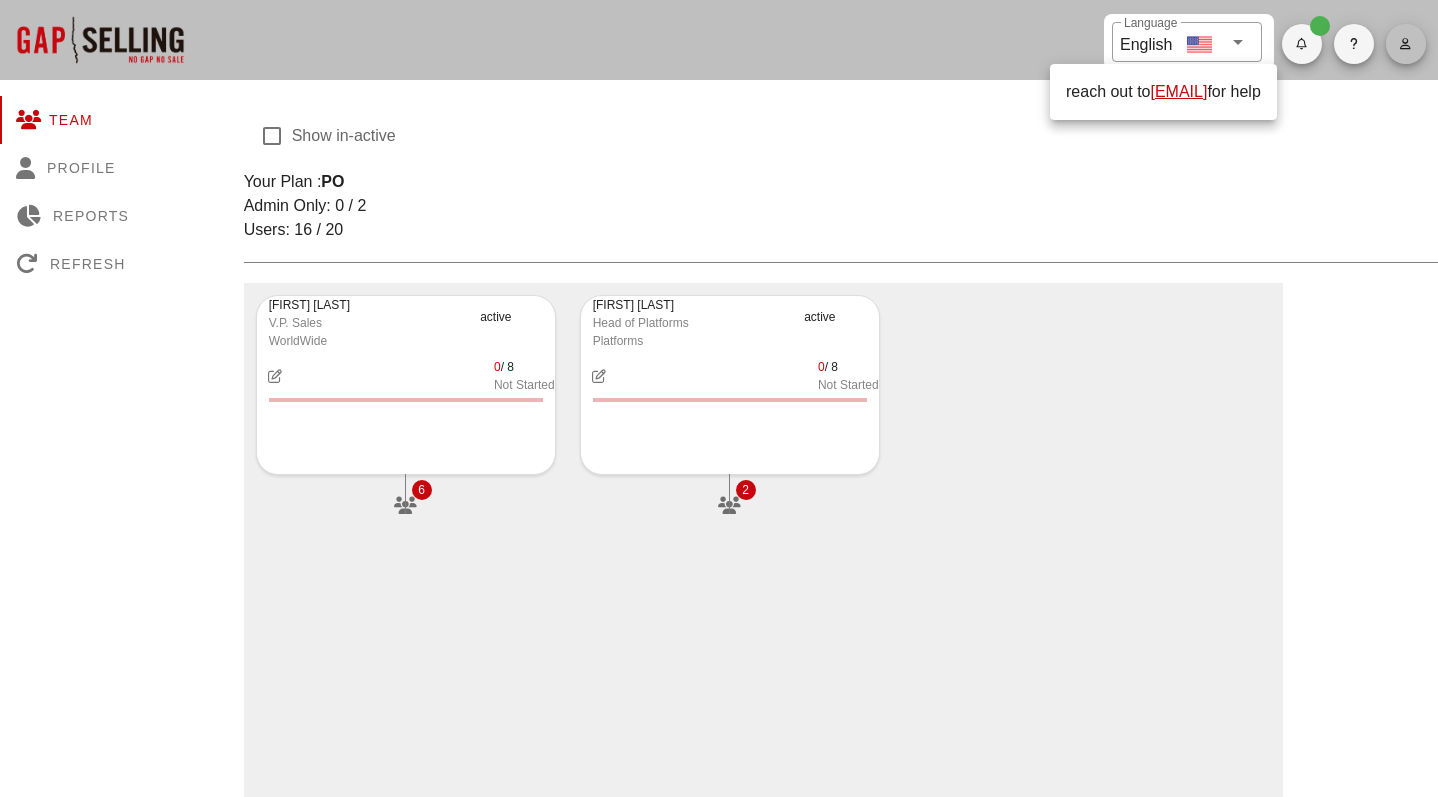 click at bounding box center [1405, 44] 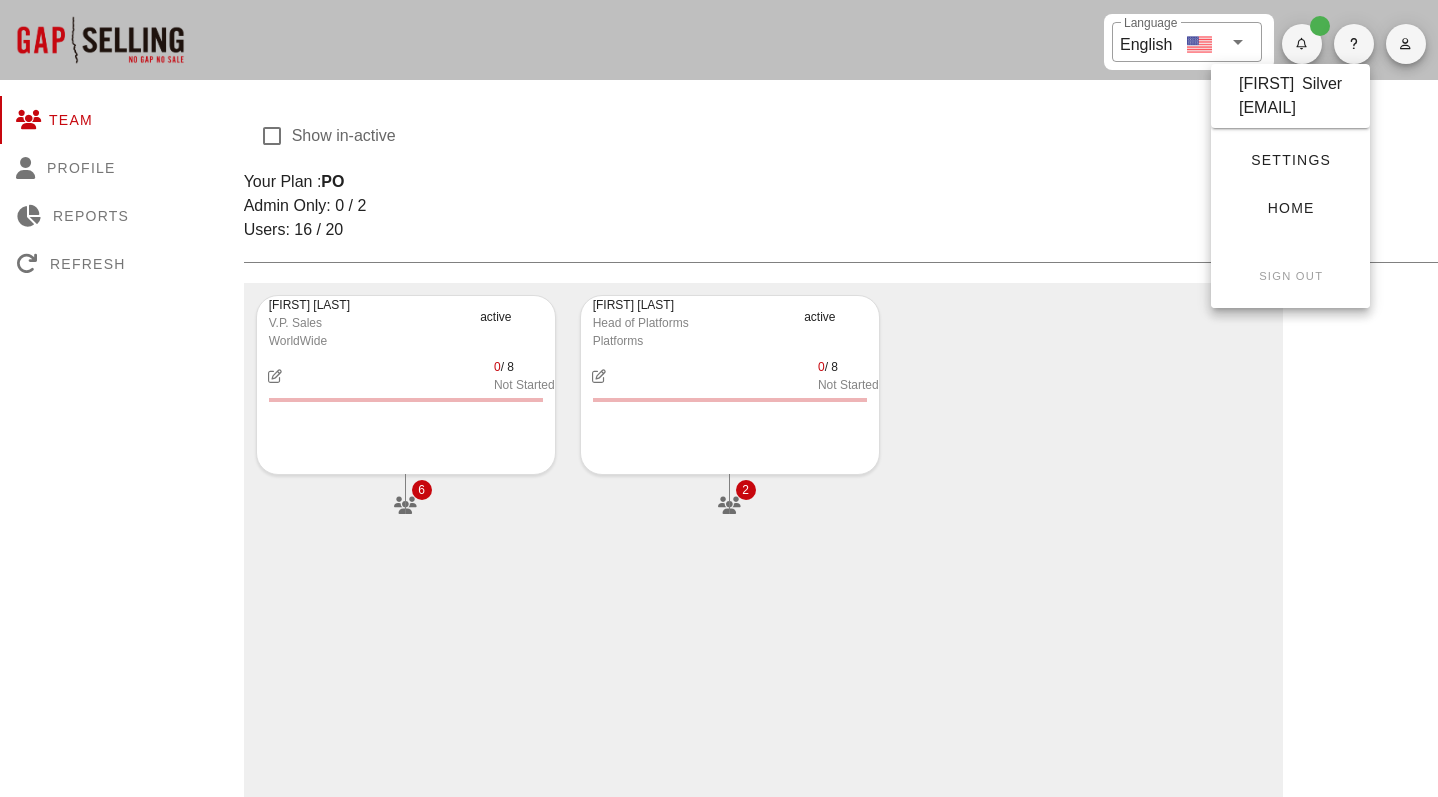click on "Home" at bounding box center (1290, 208) 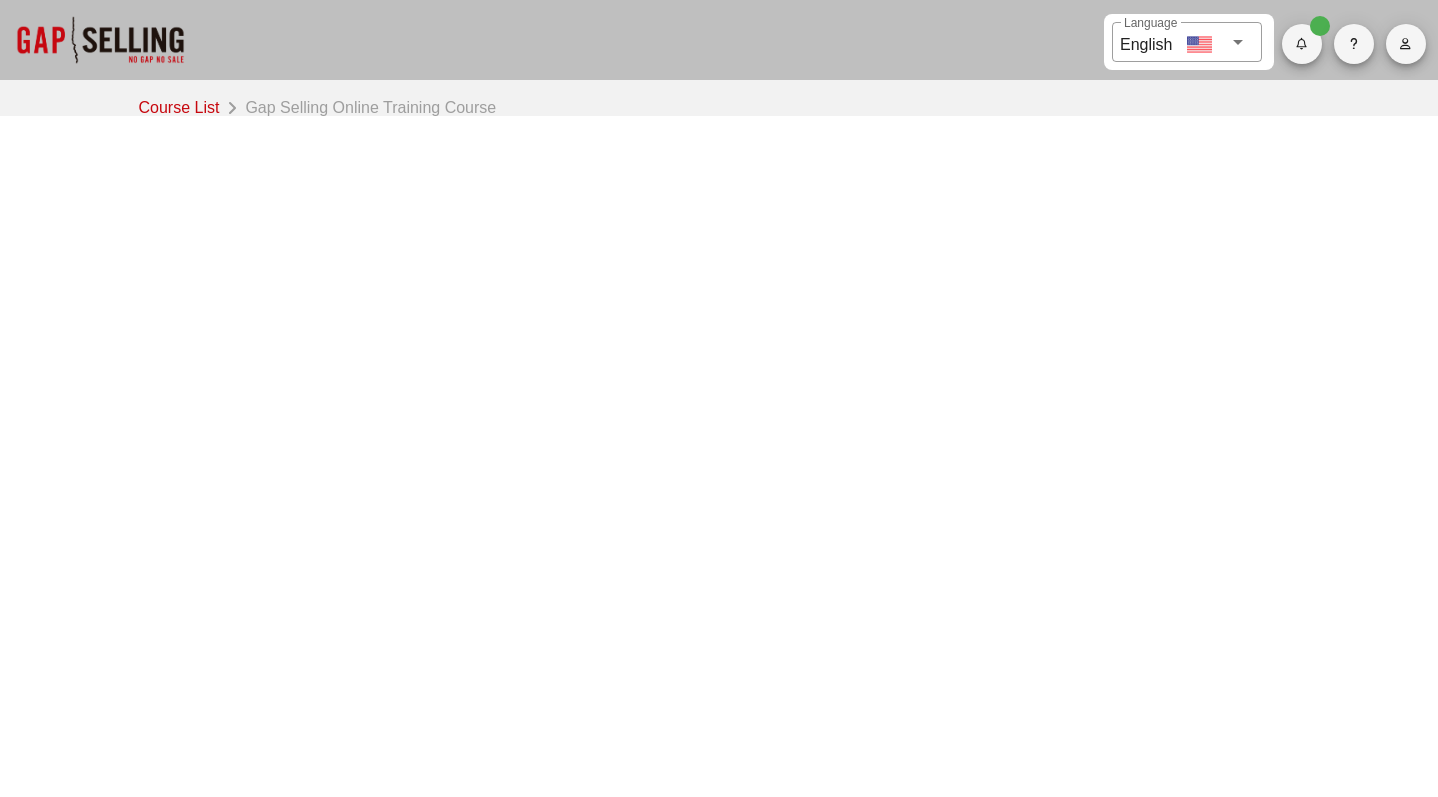 scroll, scrollTop: 0, scrollLeft: 0, axis: both 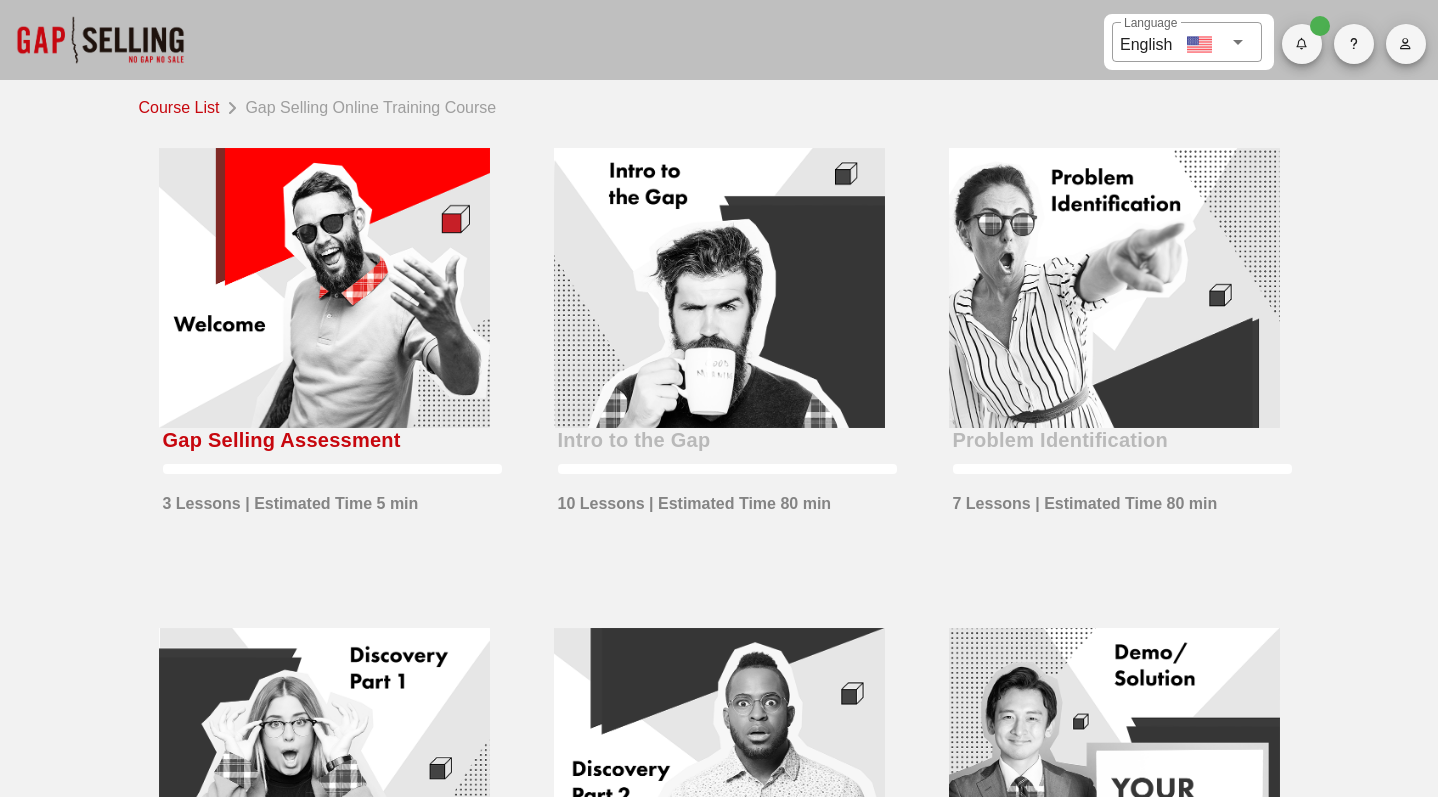 click at bounding box center (100, 40) 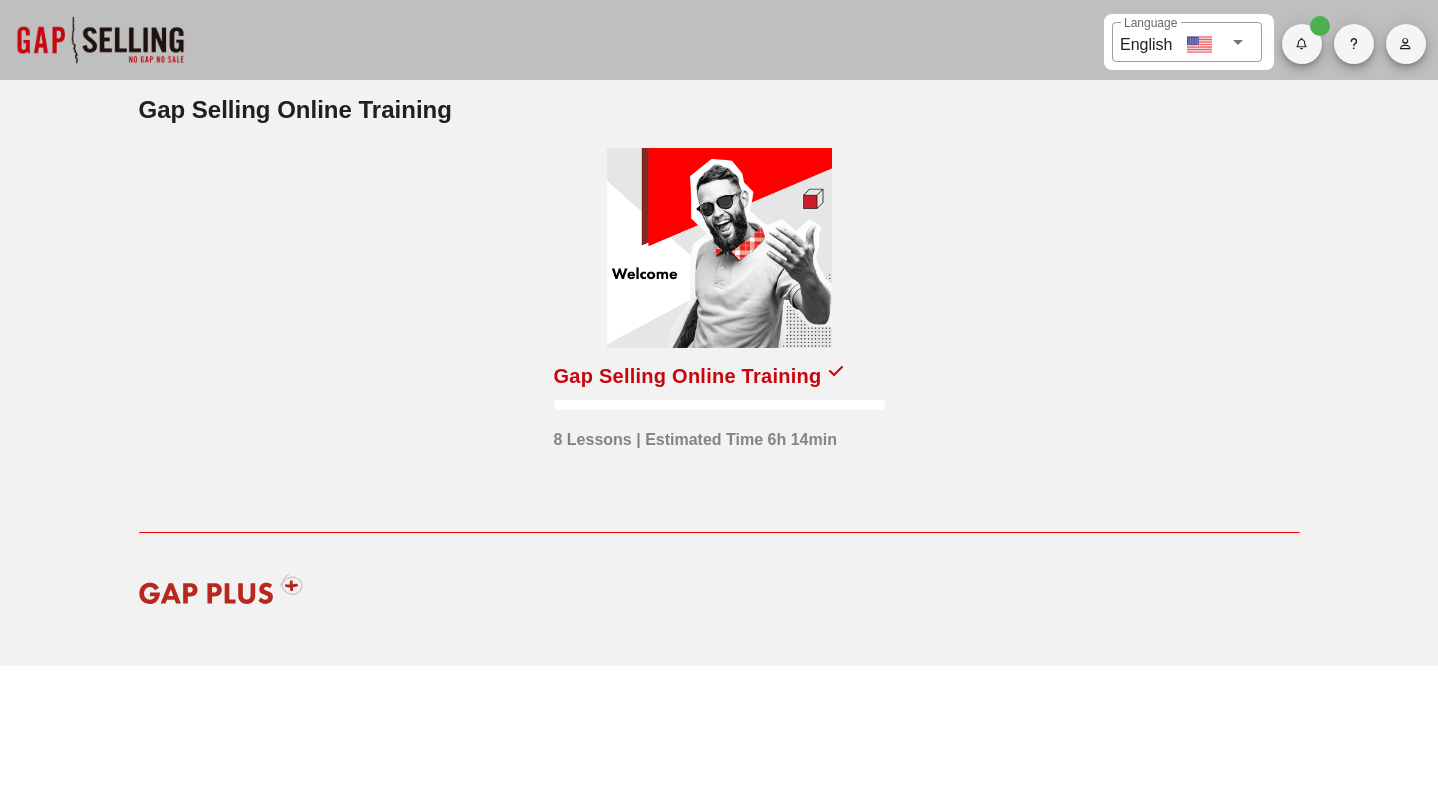 scroll, scrollTop: 0, scrollLeft: 0, axis: both 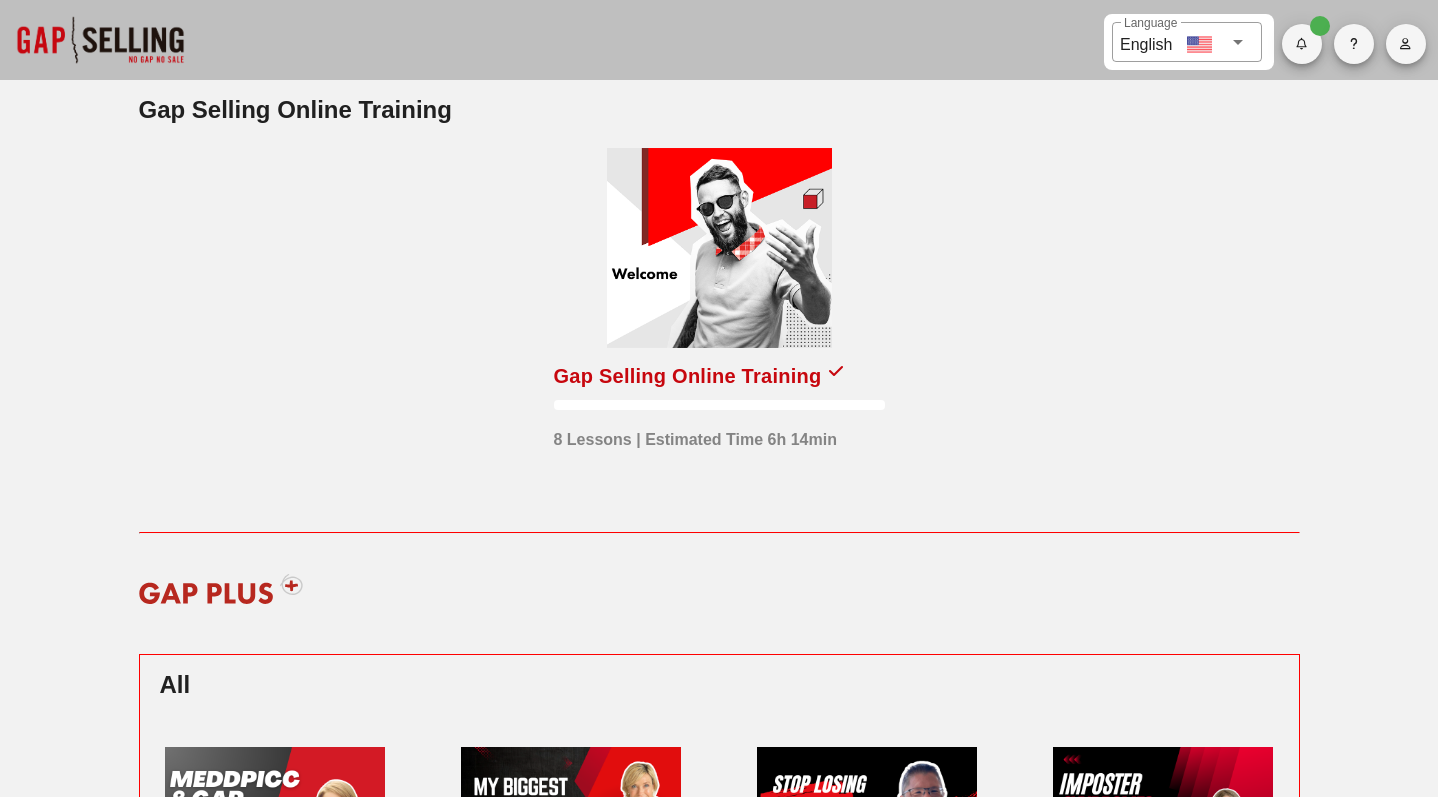 click on "Gap Selling Online Training" at bounding box center [688, 376] 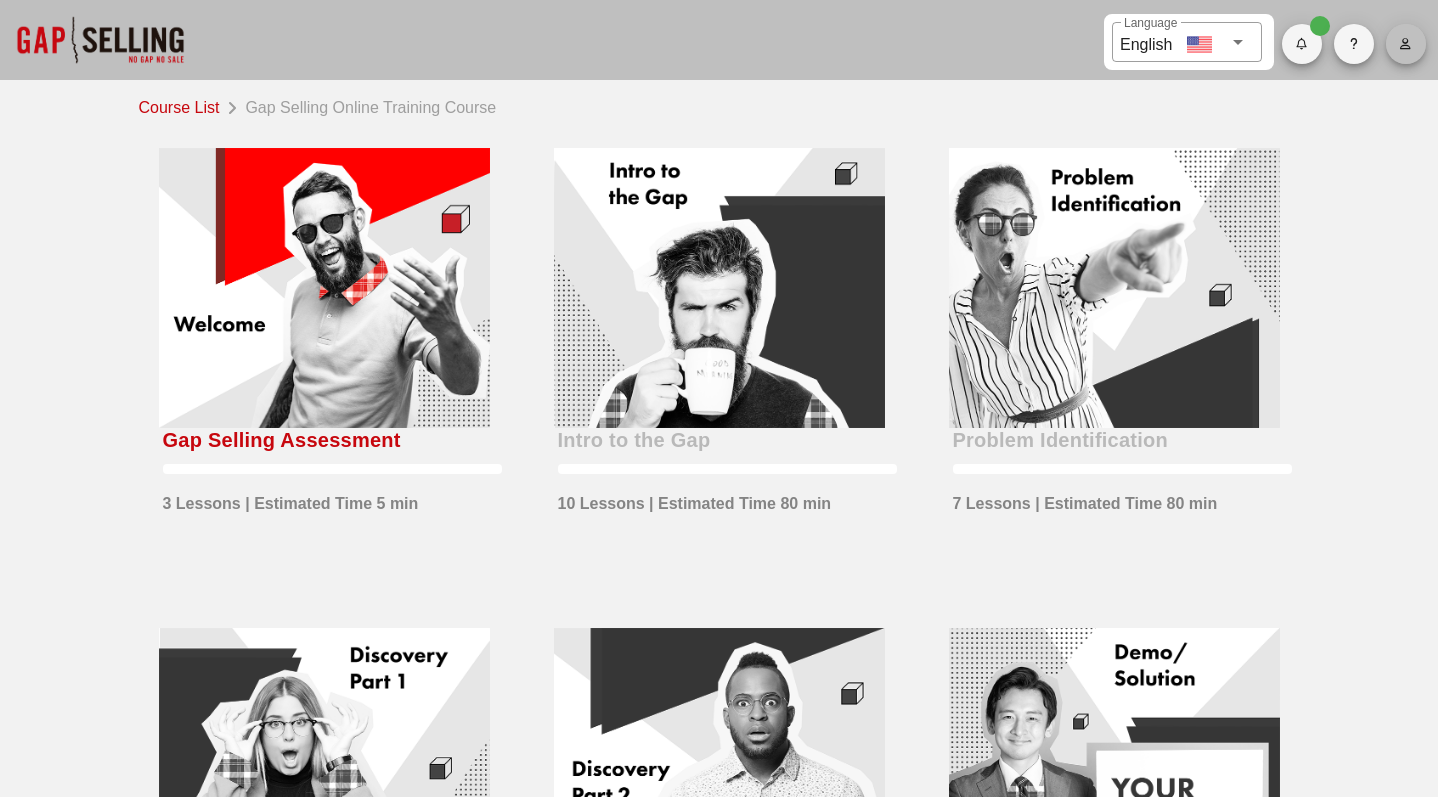 click at bounding box center [1405, 44] 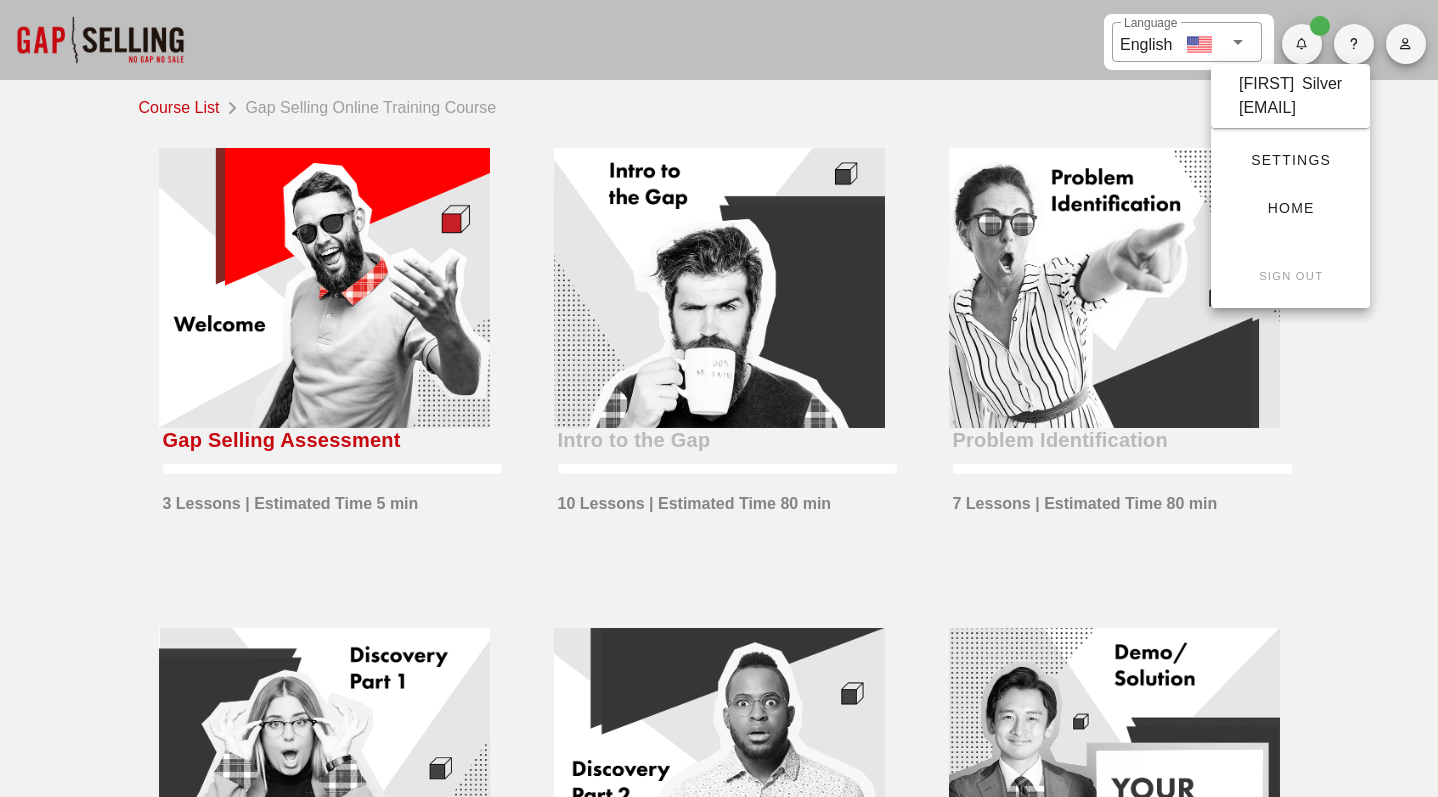 click on "[EMAIL]" at bounding box center [1266, 84] 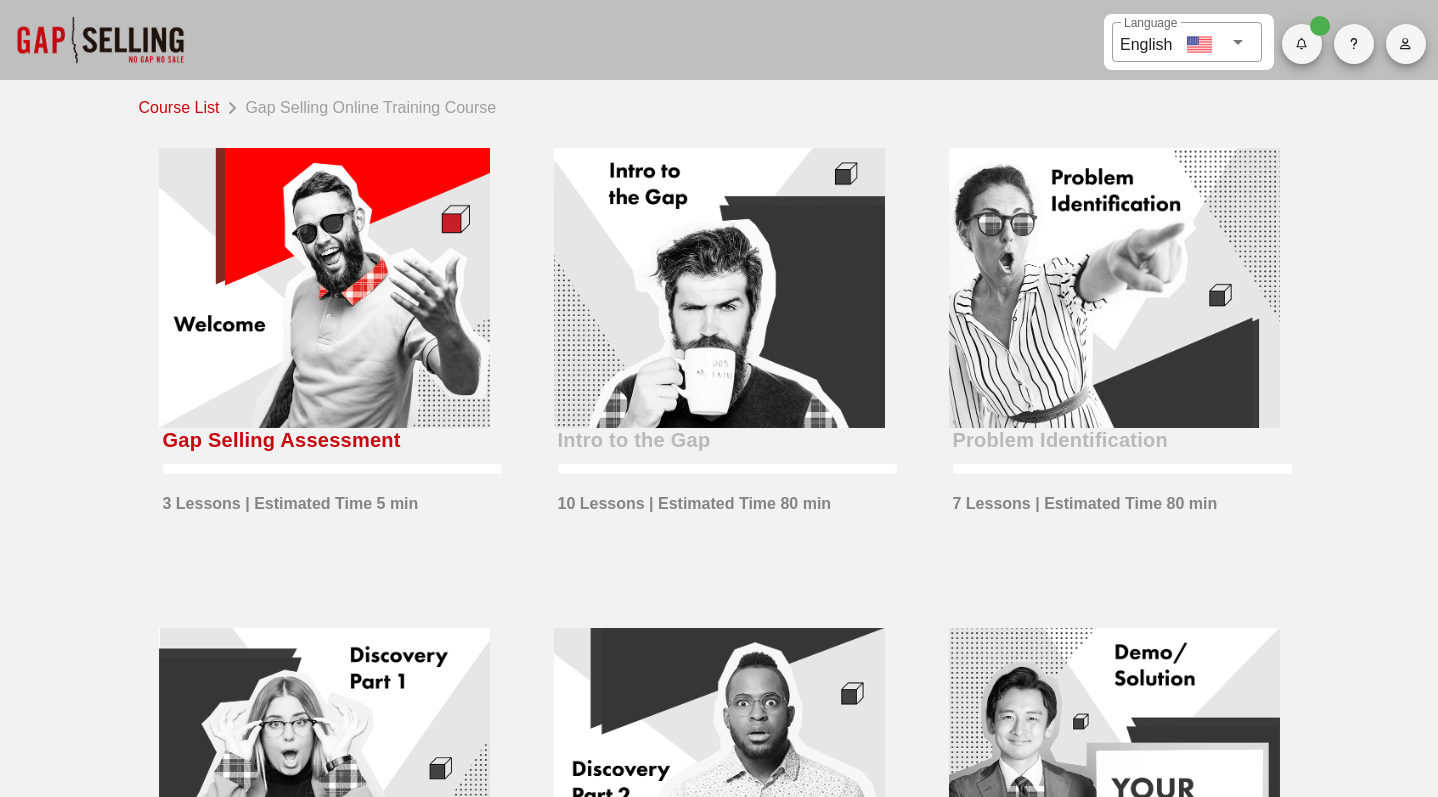 click at bounding box center [1406, 44] 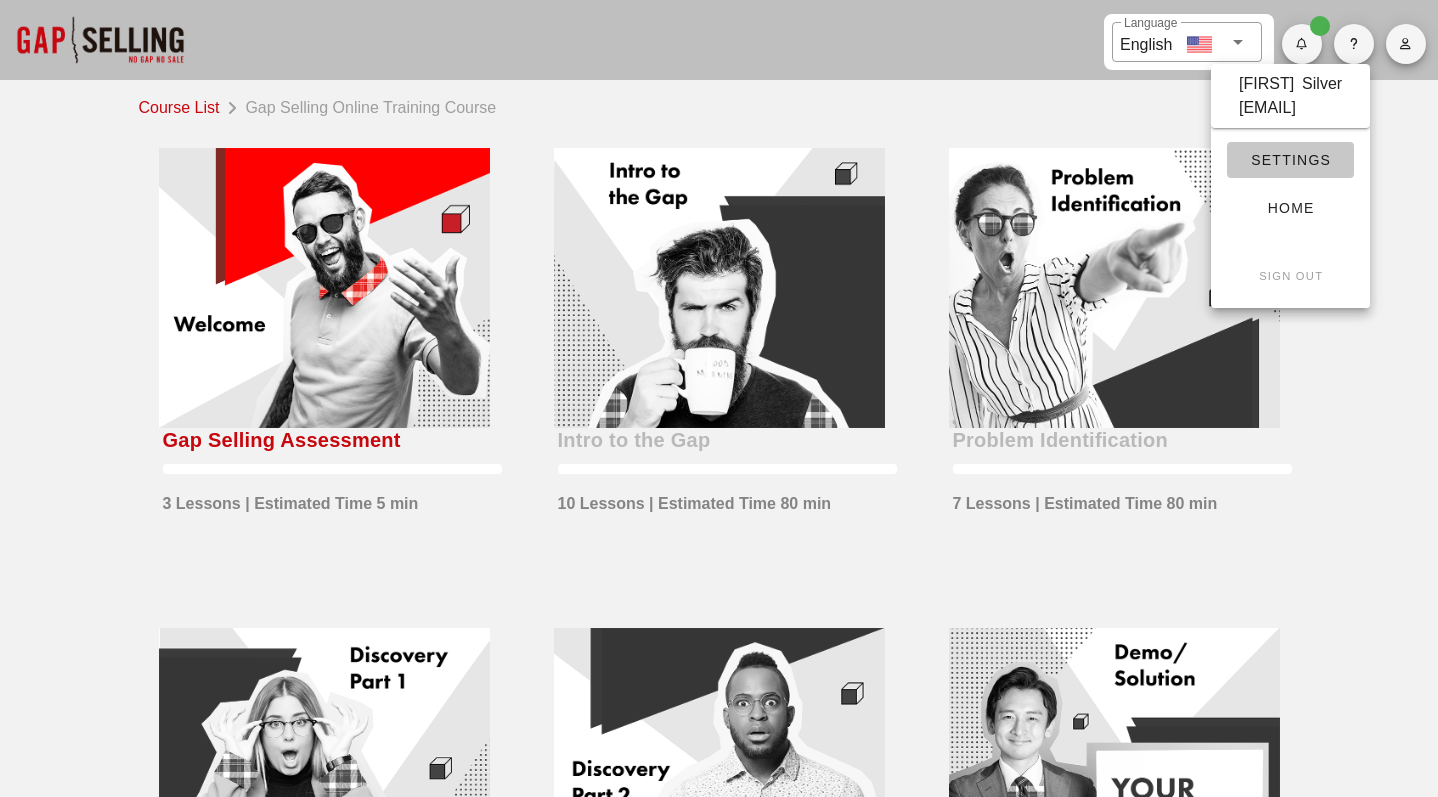 click on "Settings" at bounding box center (1290, 160) 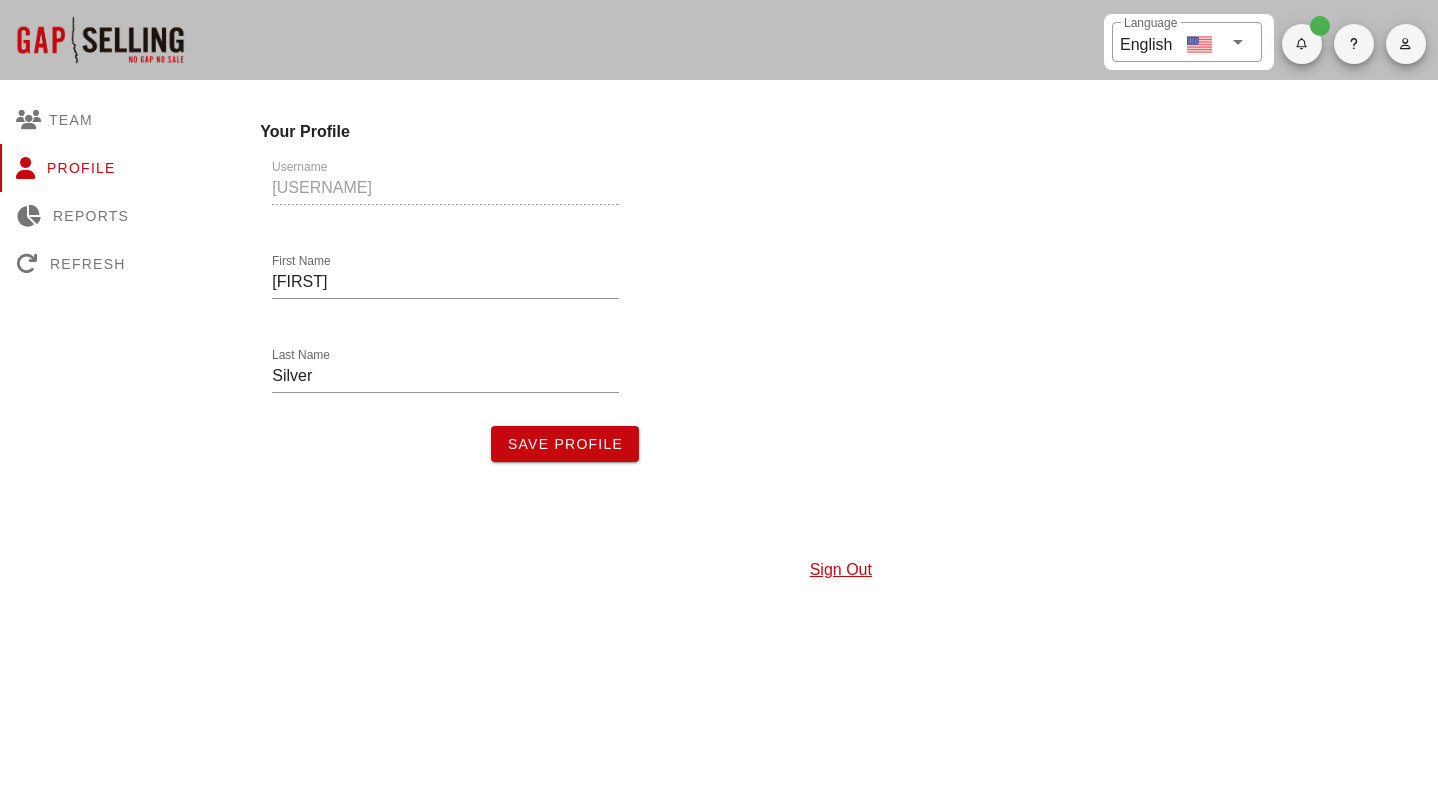 scroll, scrollTop: 0, scrollLeft: 0, axis: both 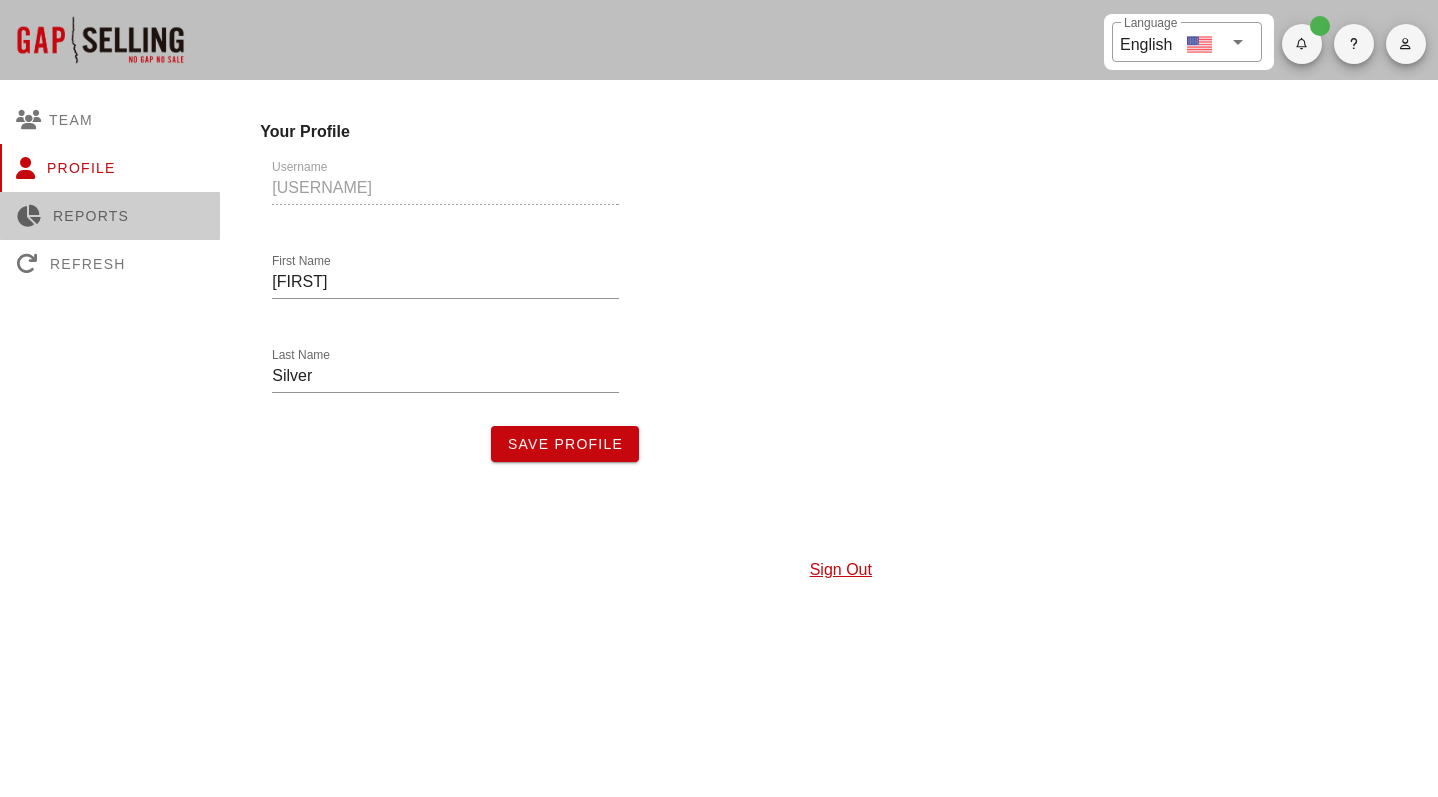 click on "Reports" at bounding box center (110, 216) 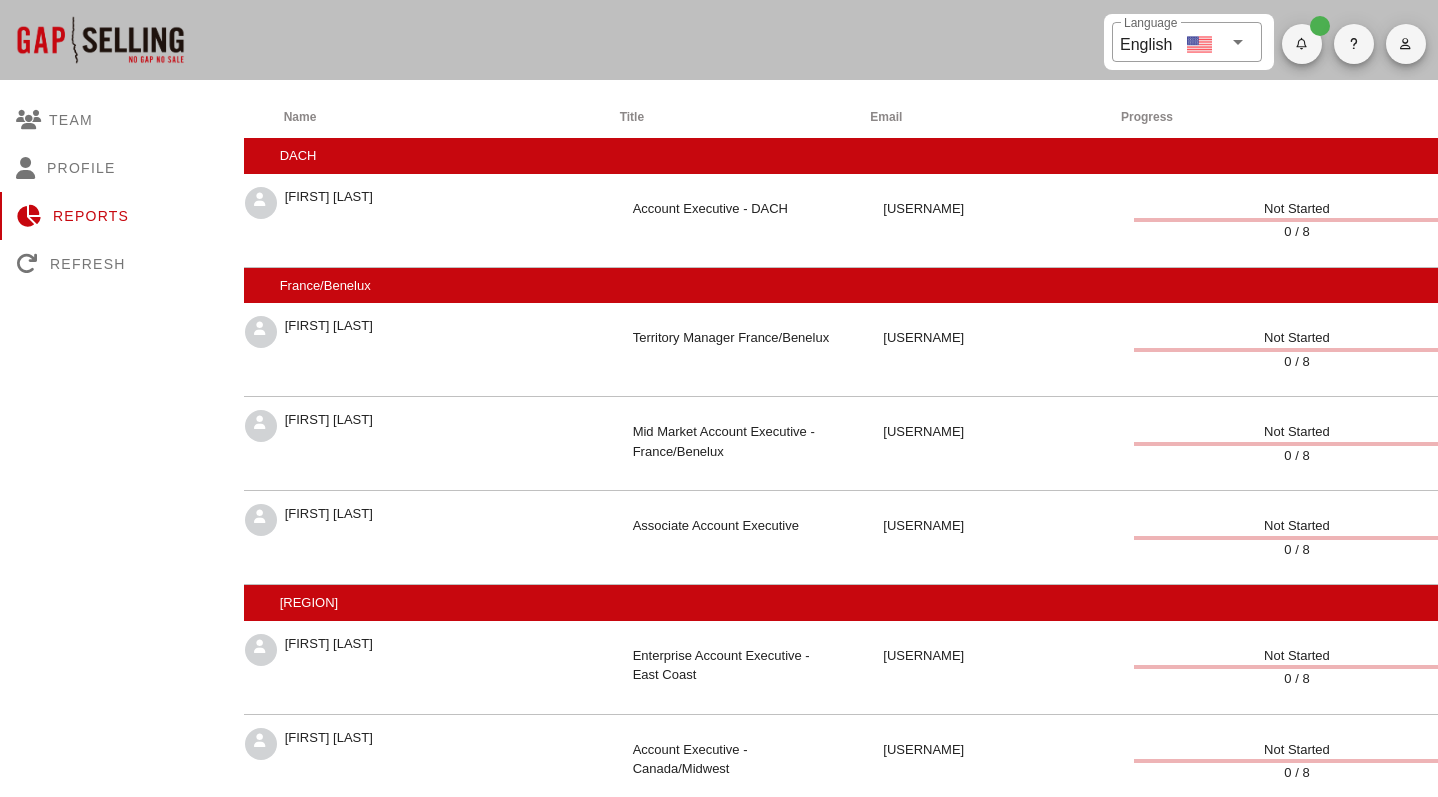 scroll, scrollTop: 12, scrollLeft: 0, axis: vertical 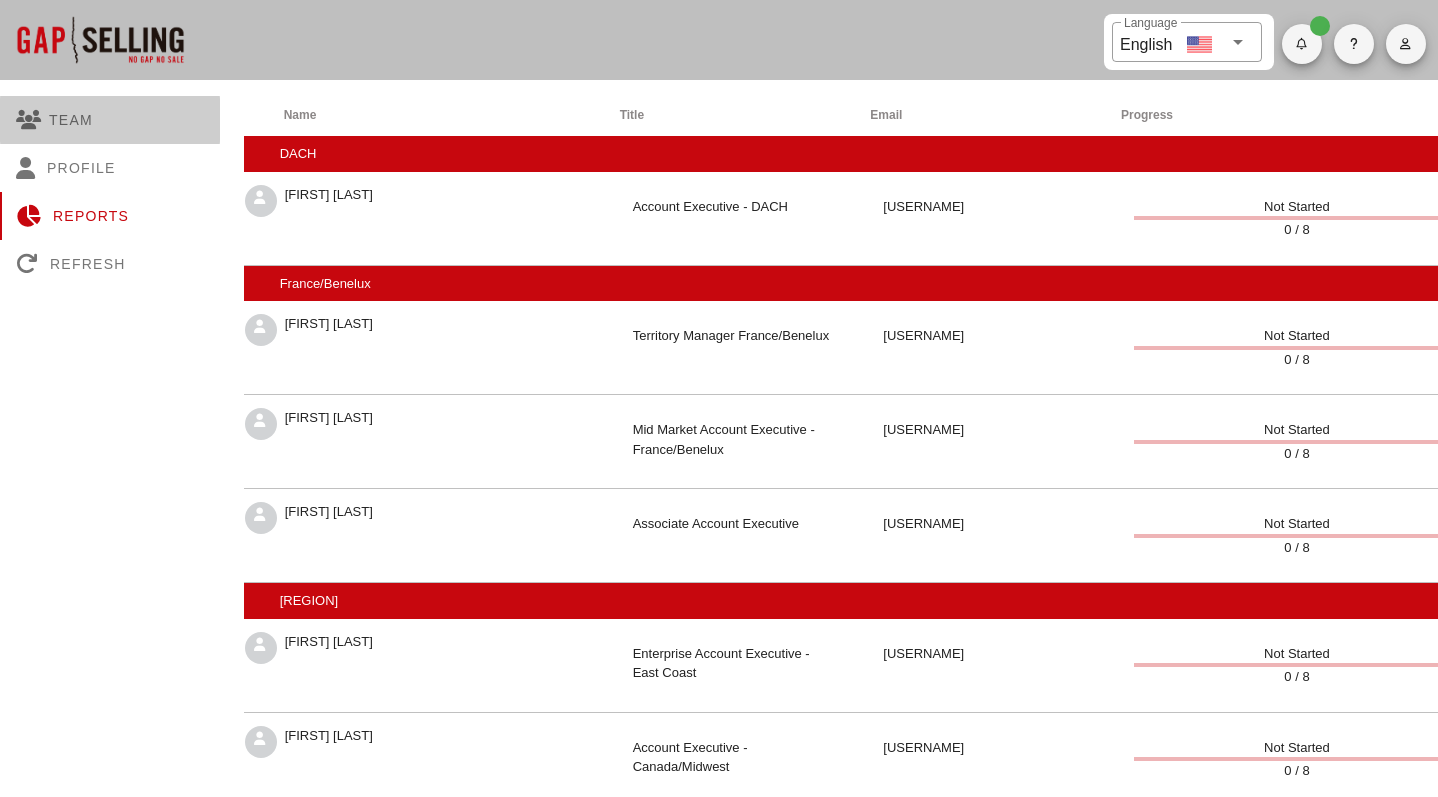 click on "Team" at bounding box center (110, 120) 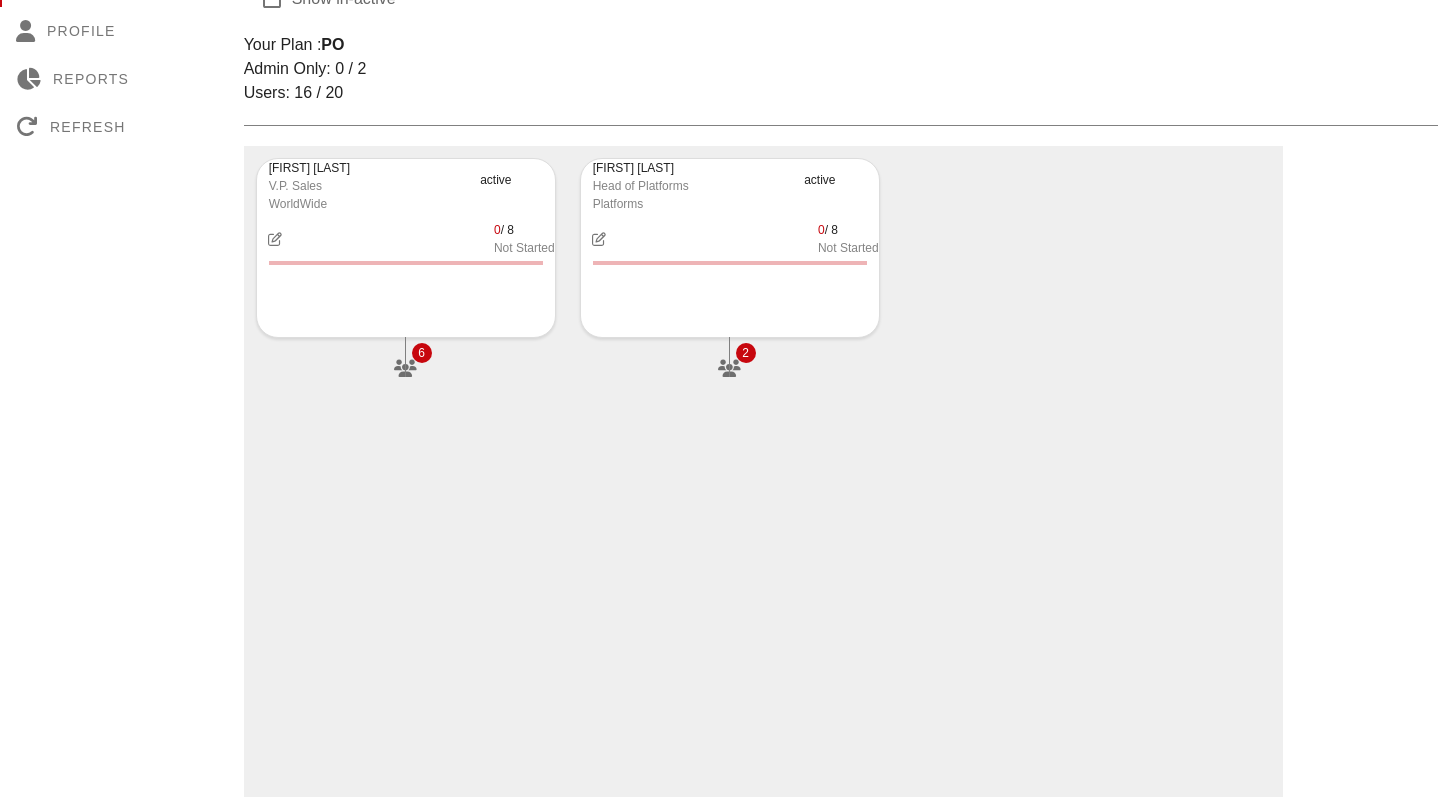 scroll, scrollTop: 0, scrollLeft: 0, axis: both 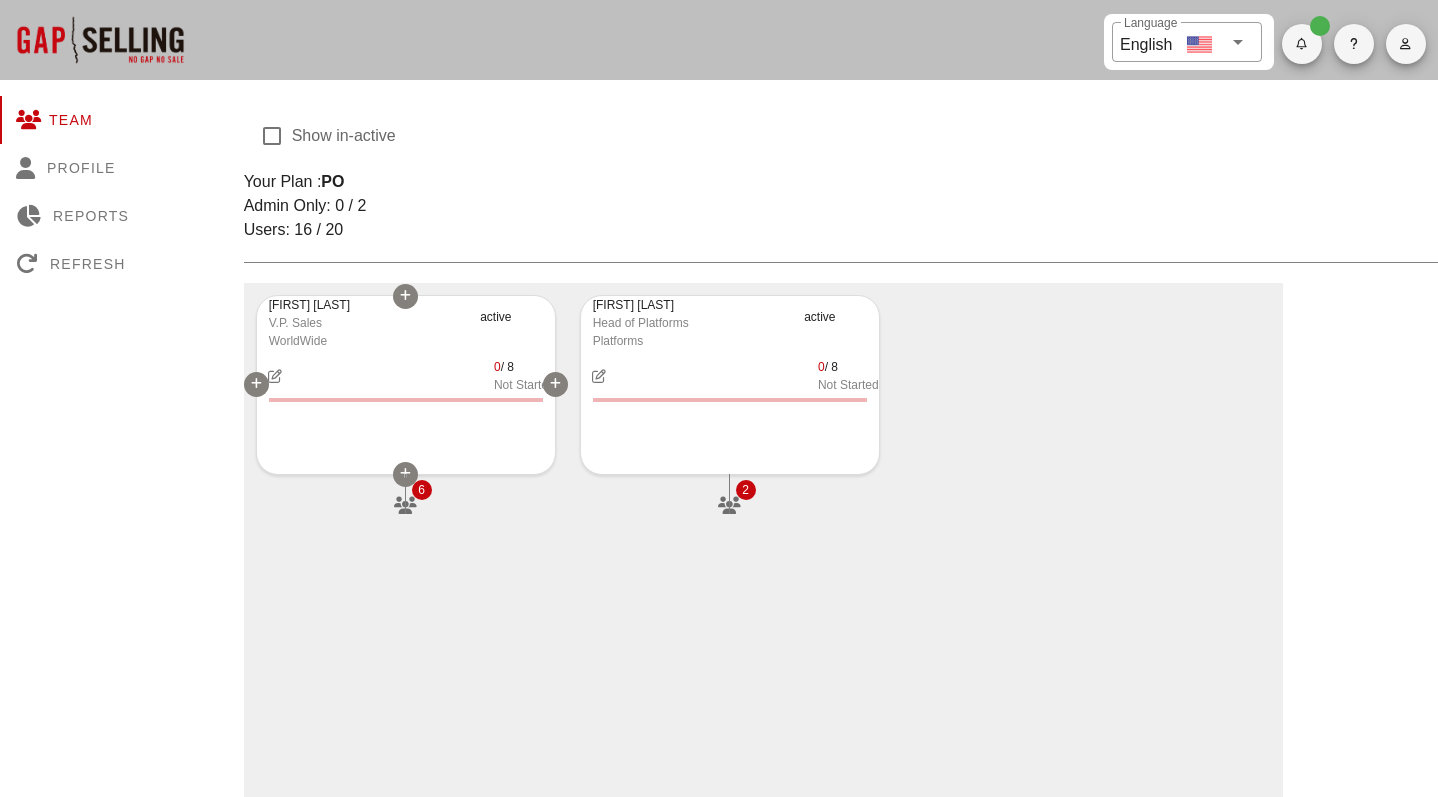 click on "V.P. Sales" at bounding box center (369, 323) 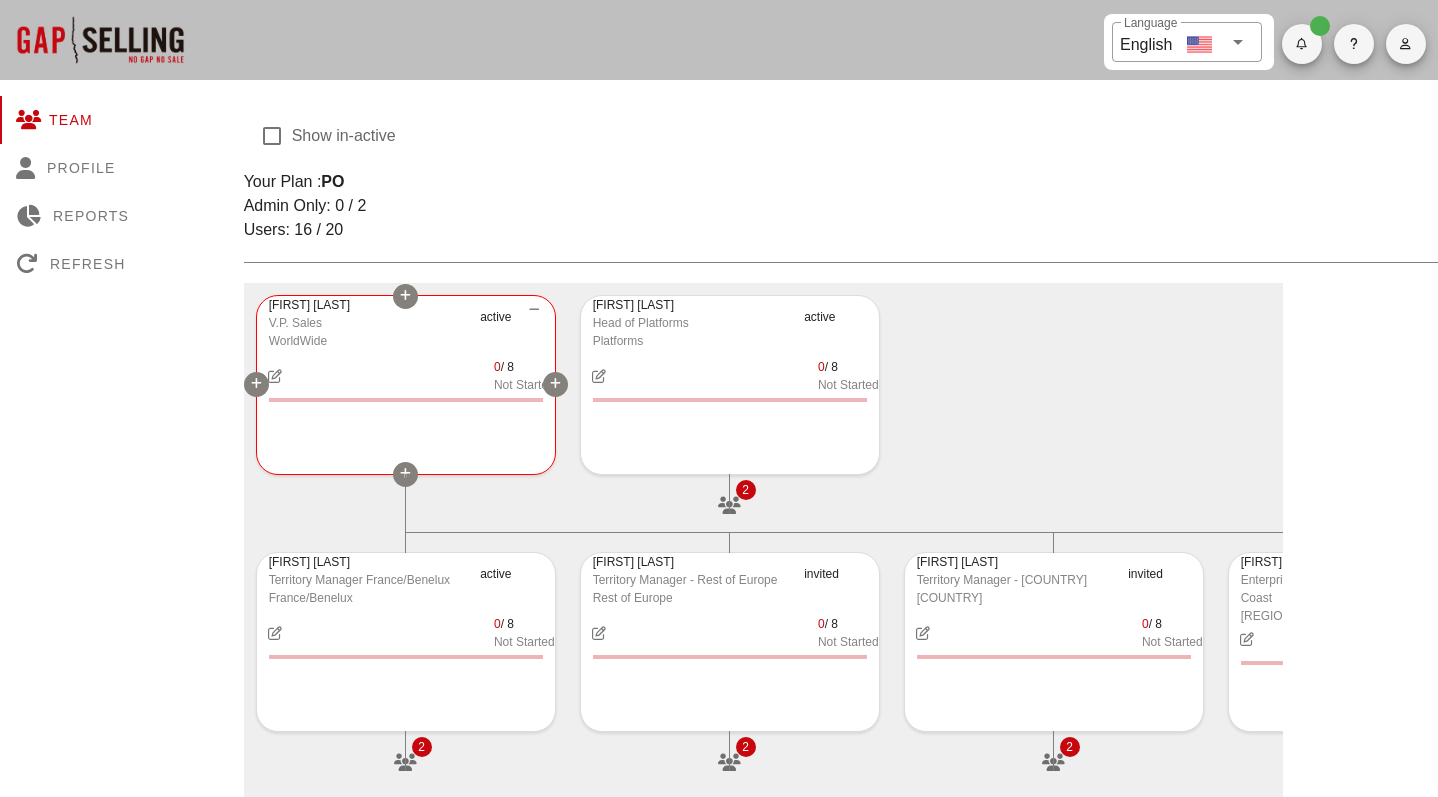 click at bounding box center (405, 296) 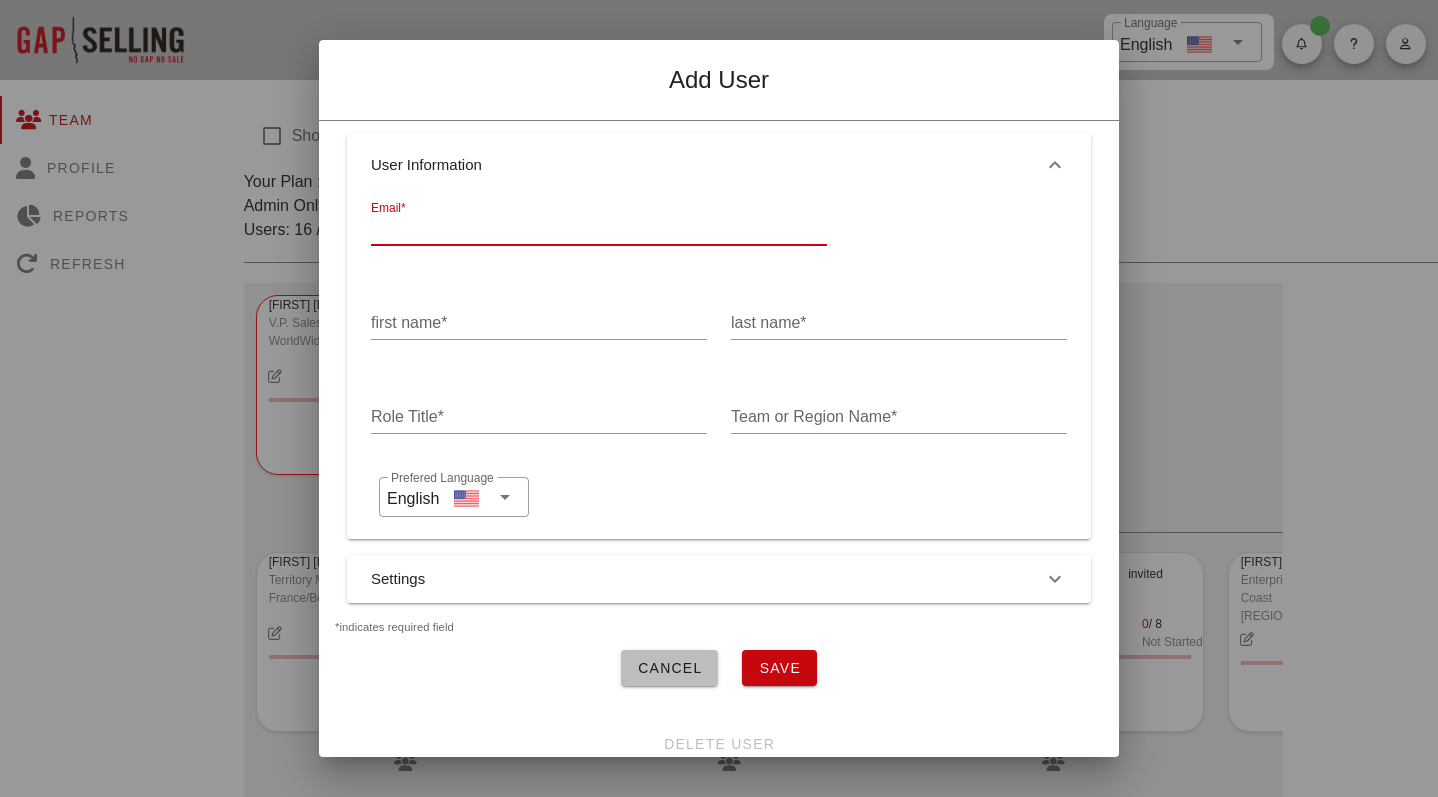 click on "Email*" at bounding box center (599, 229) 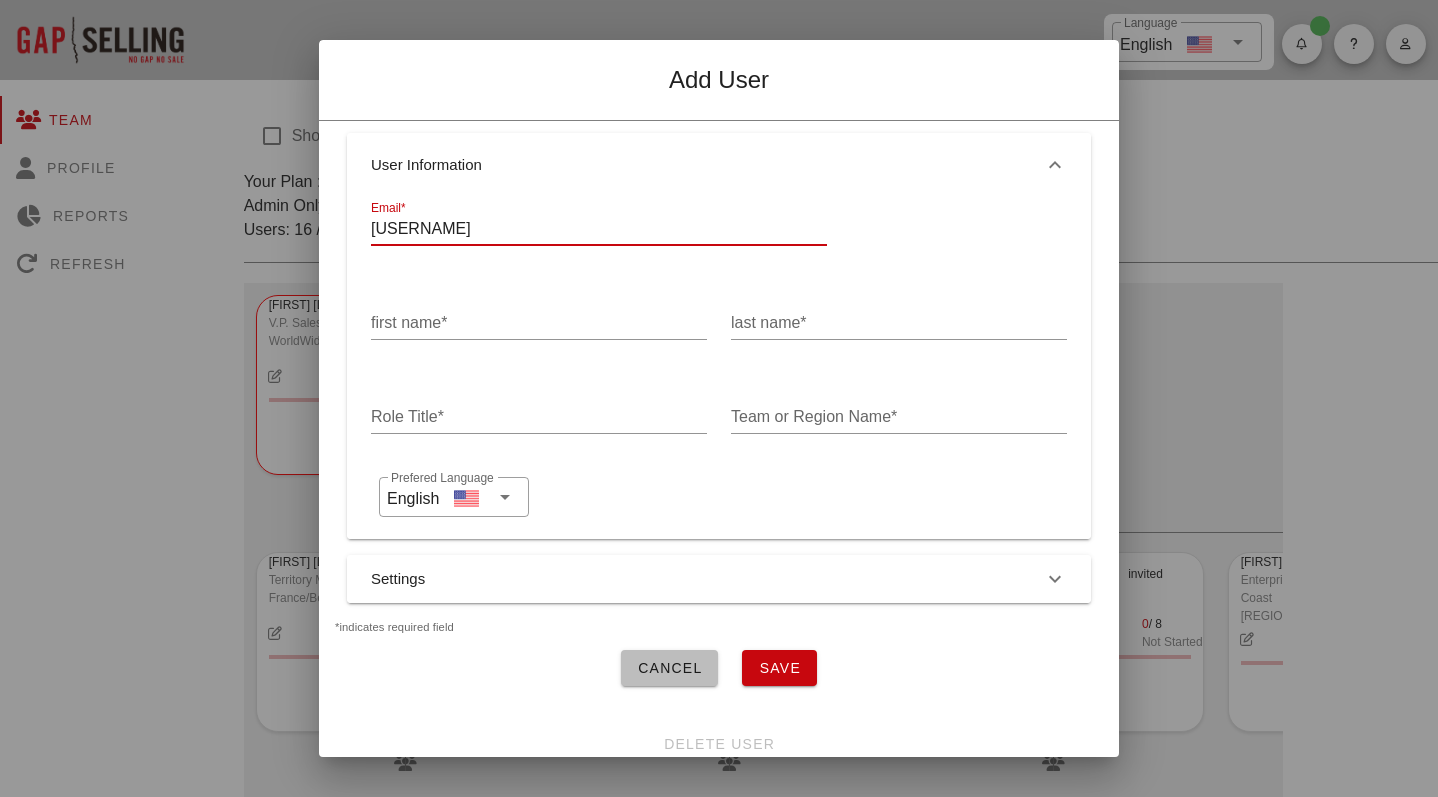 type on "[USERNAME]" 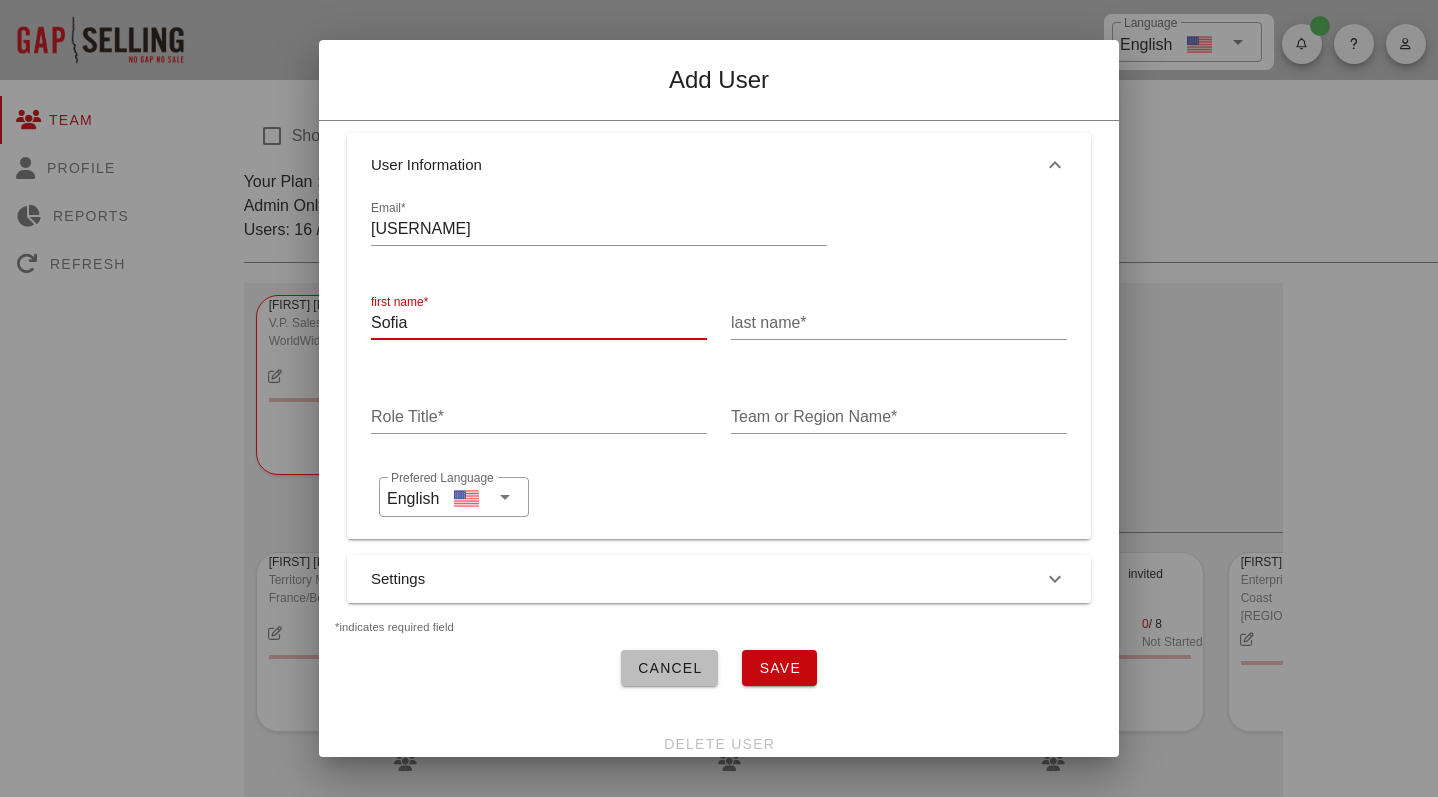 type on "Sofia" 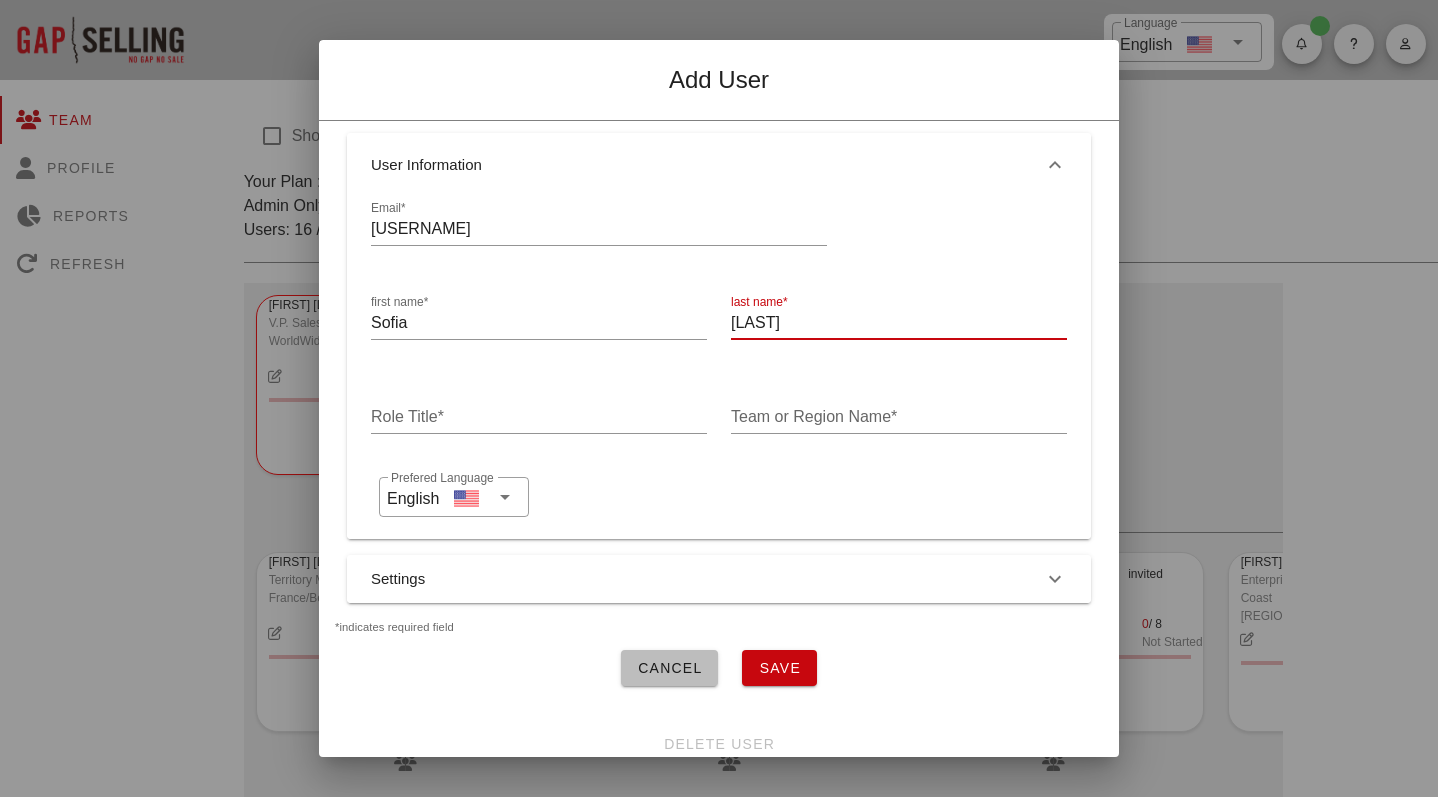 scroll, scrollTop: 49, scrollLeft: 0, axis: vertical 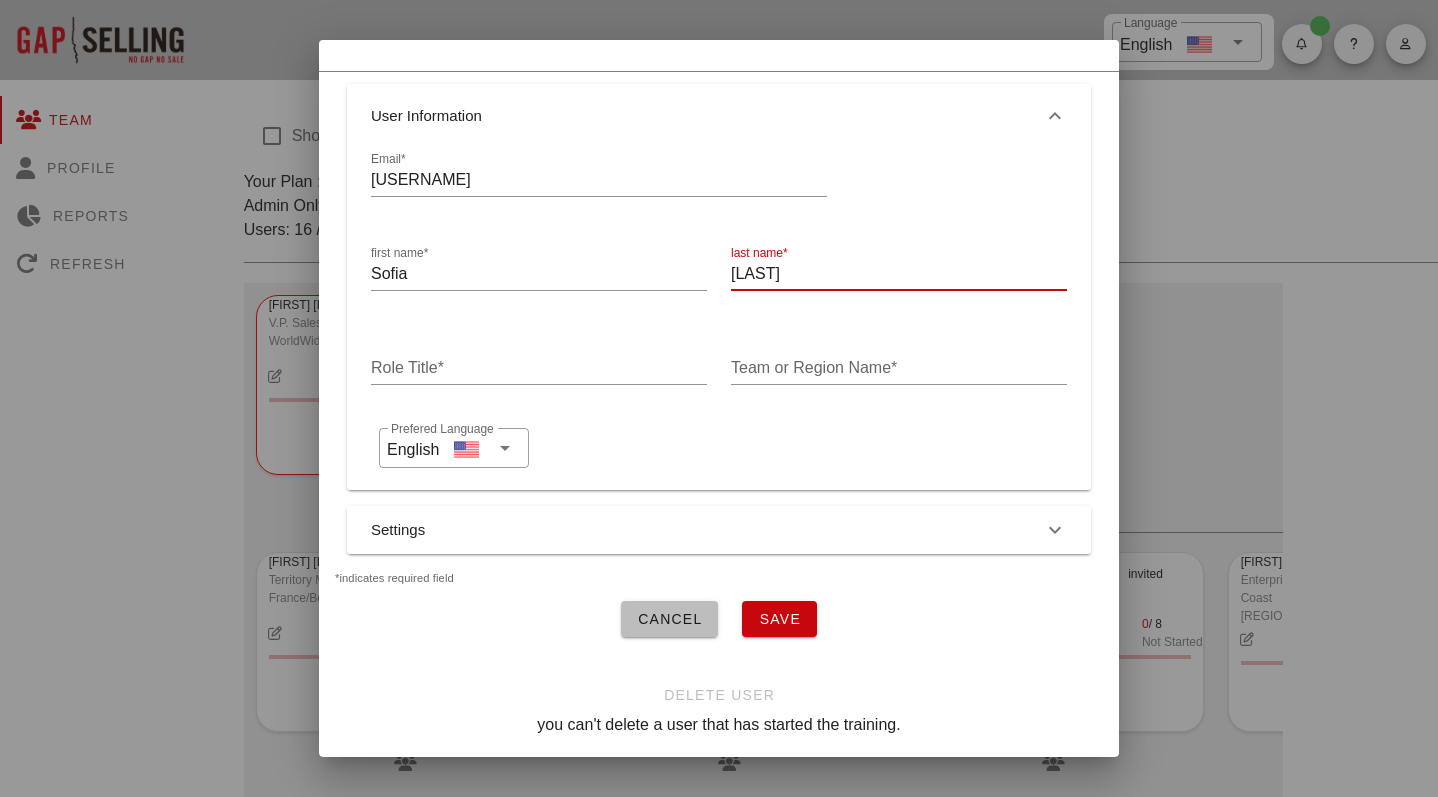 type on "[LAST]" 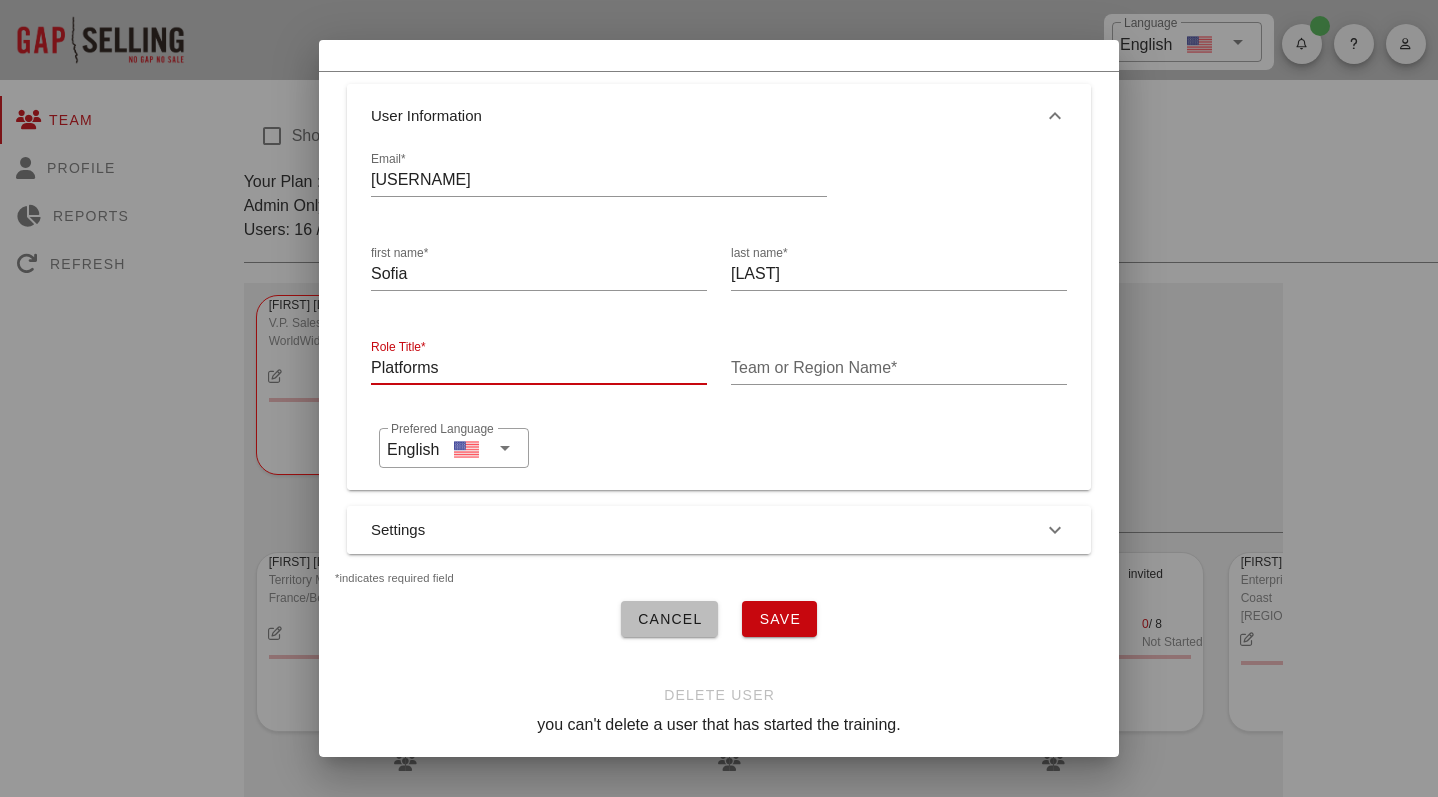 type on "Platforms" 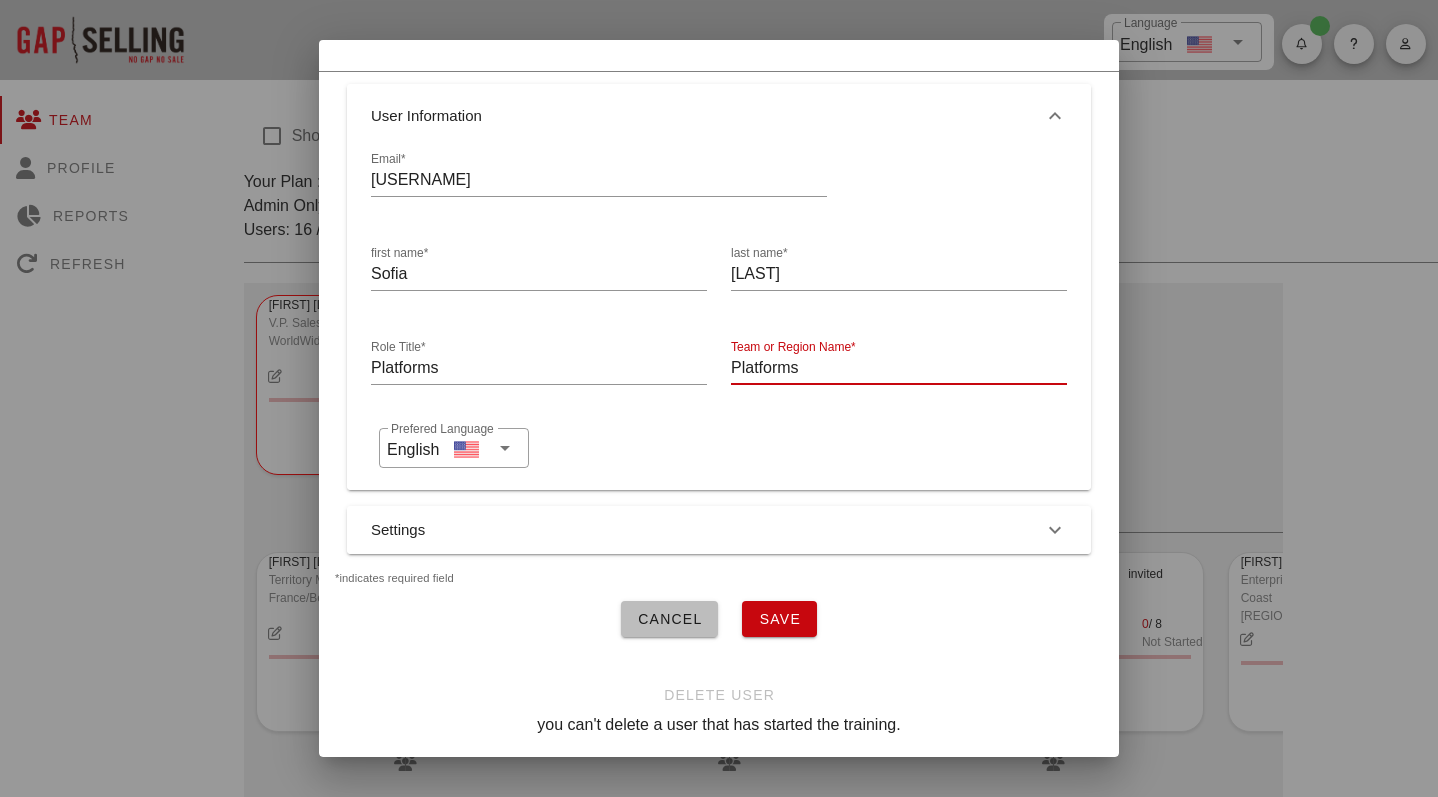 type on "Platforms" 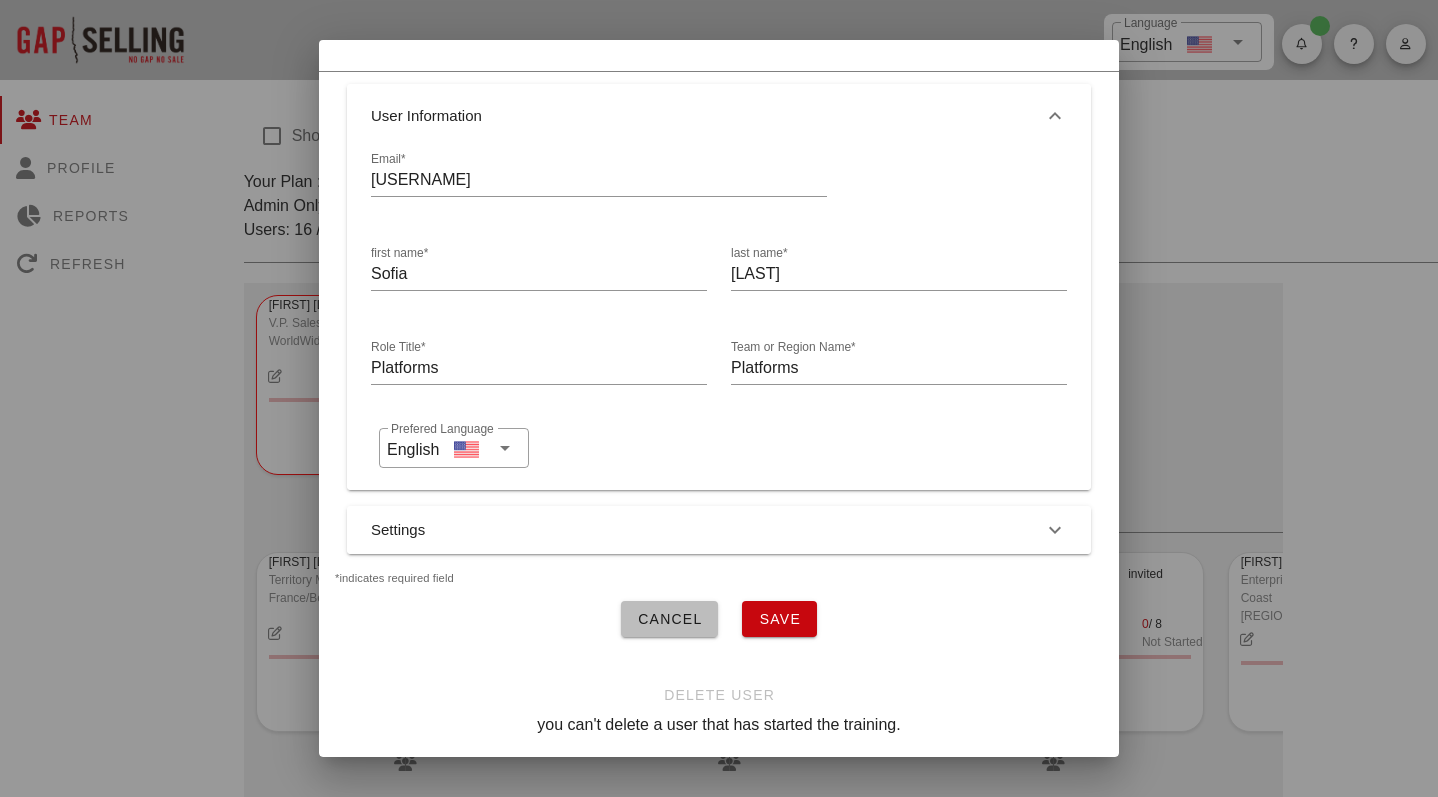 click at bounding box center [1055, 530] 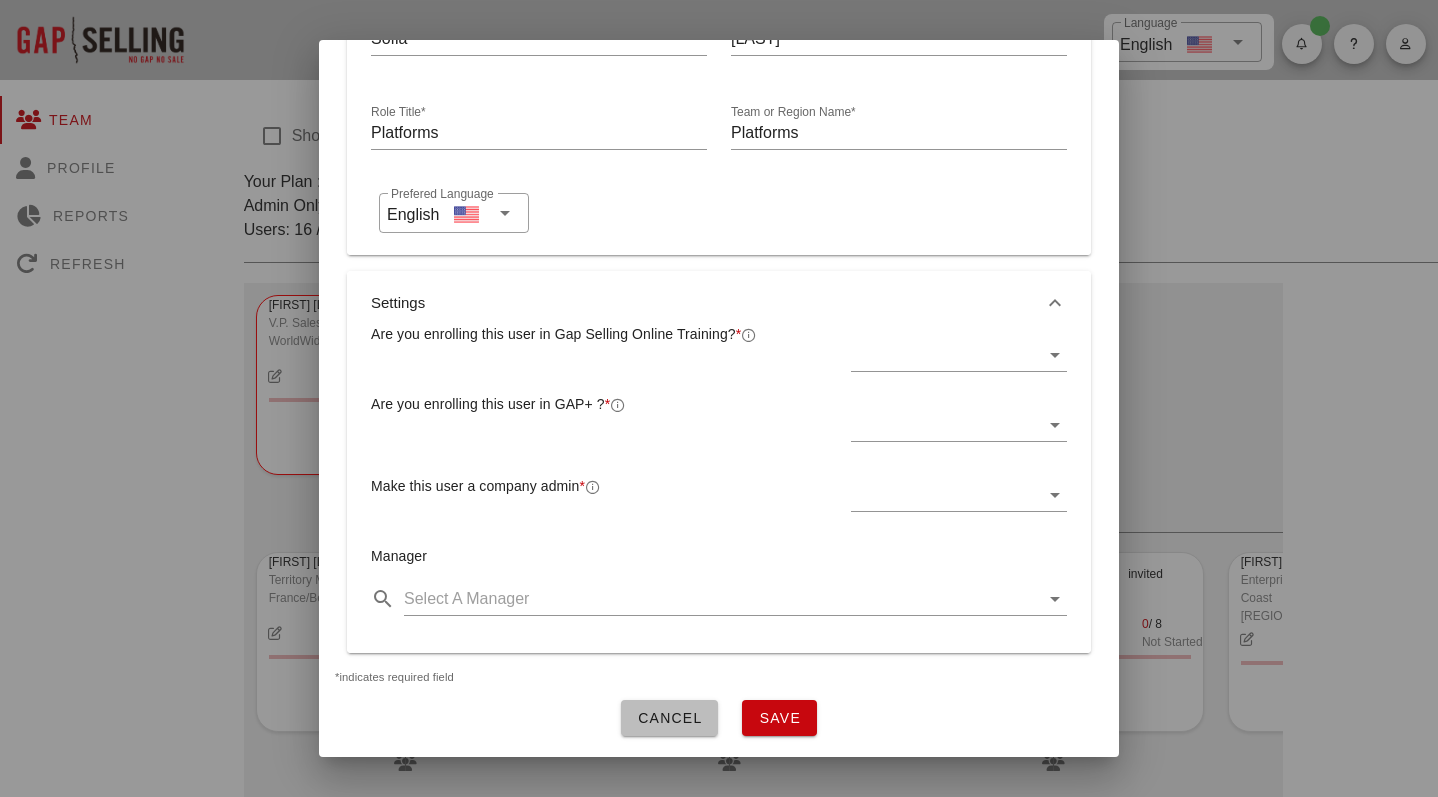 scroll, scrollTop: 288, scrollLeft: 0, axis: vertical 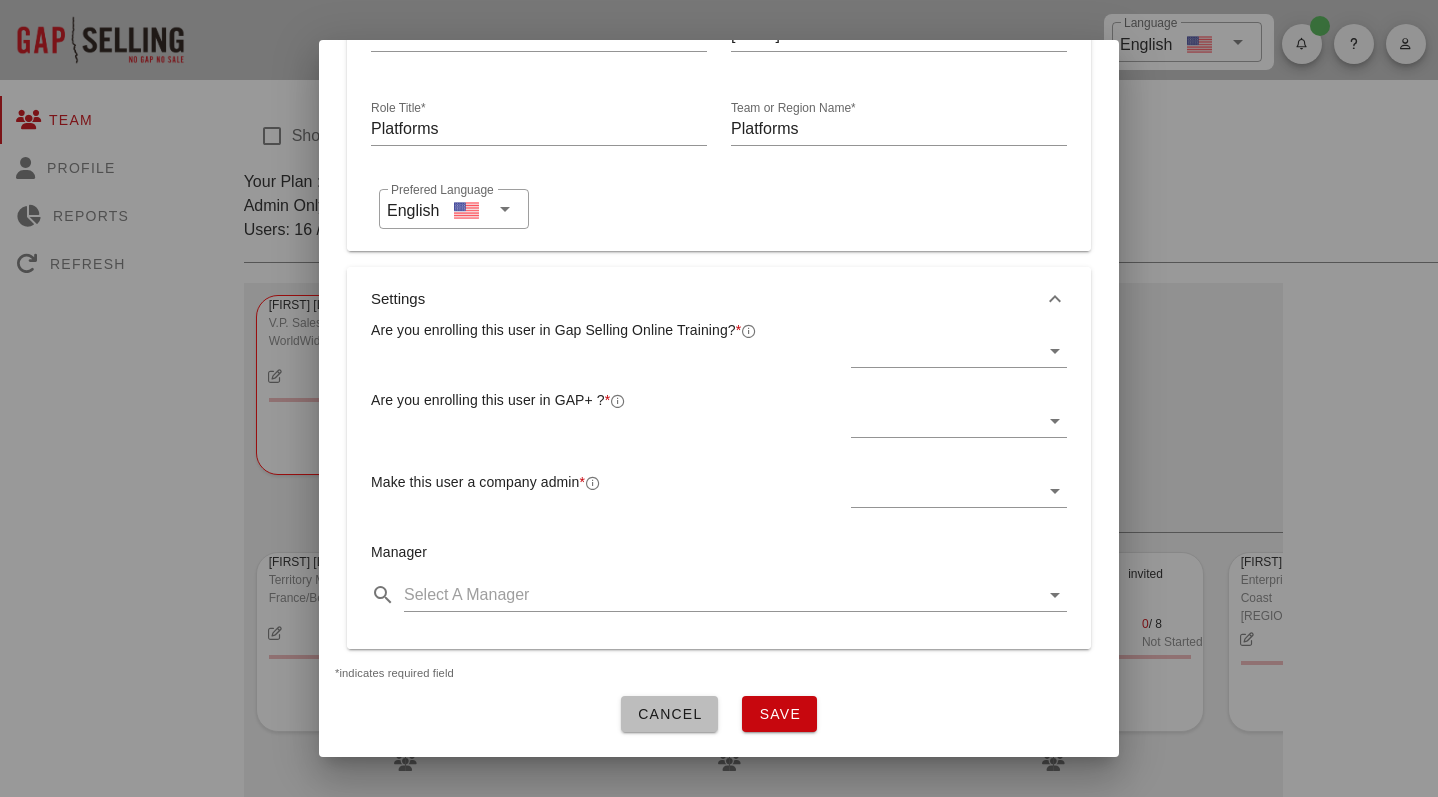 click at bounding box center [1055, 351] 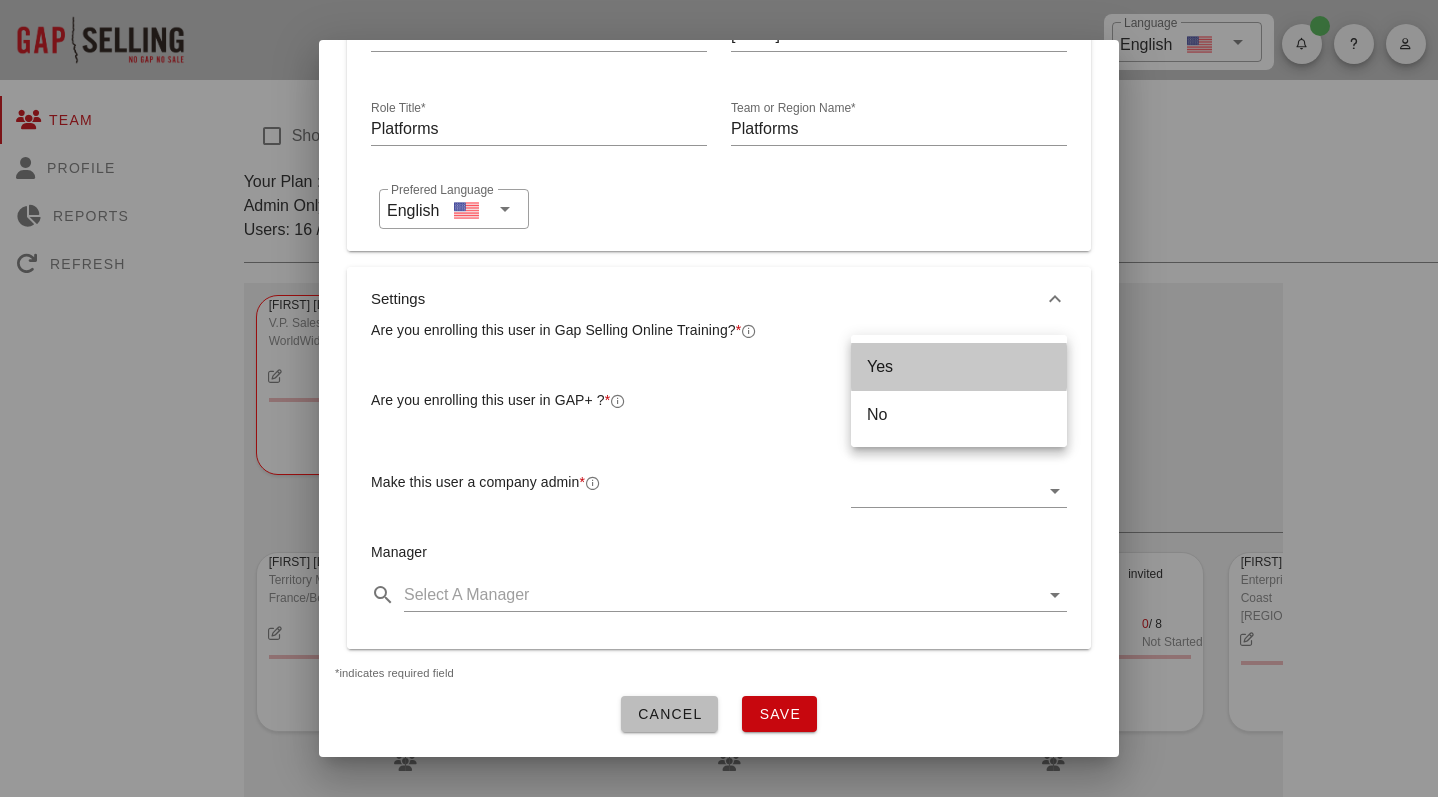 click on "Yes" at bounding box center (959, 366) 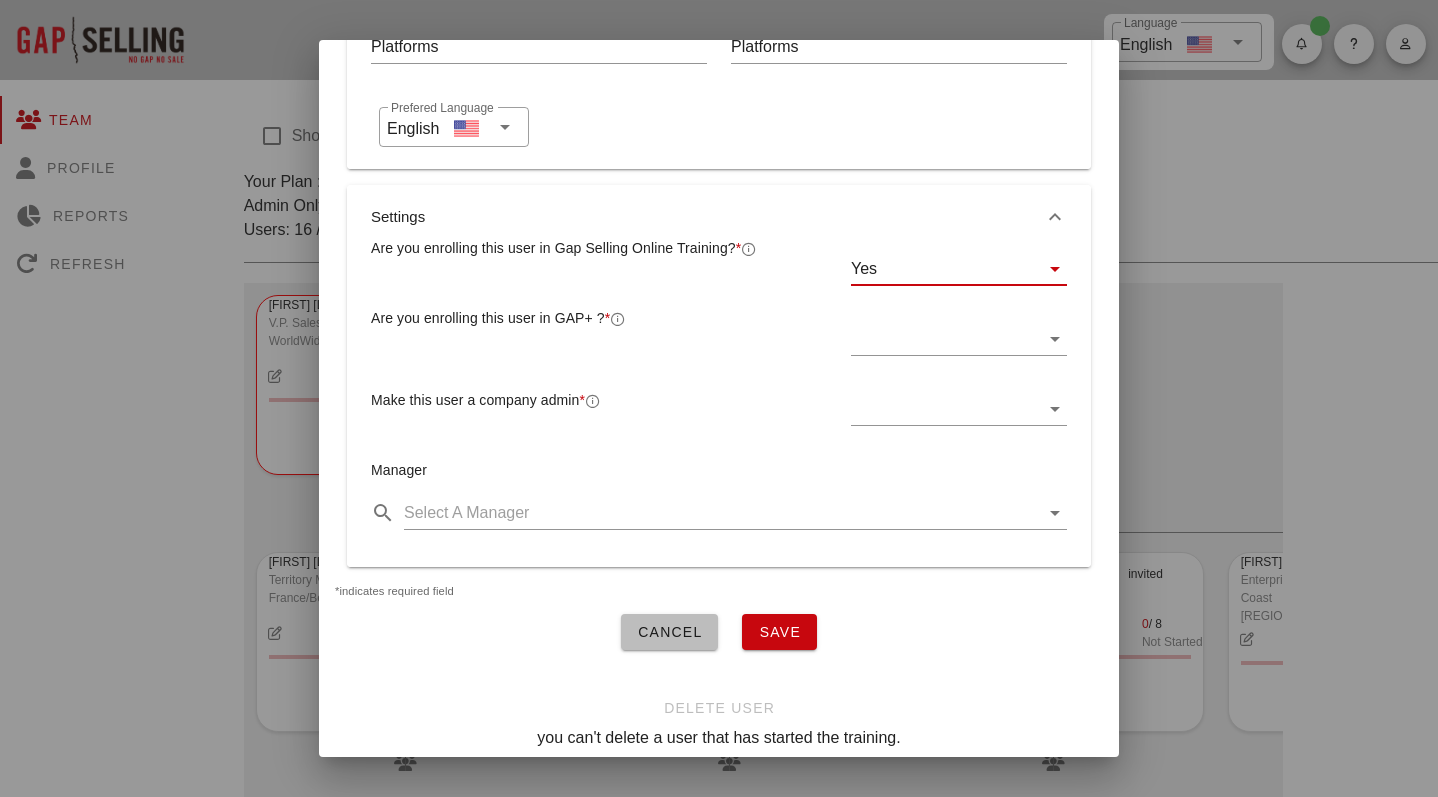 scroll, scrollTop: 383, scrollLeft: 0, axis: vertical 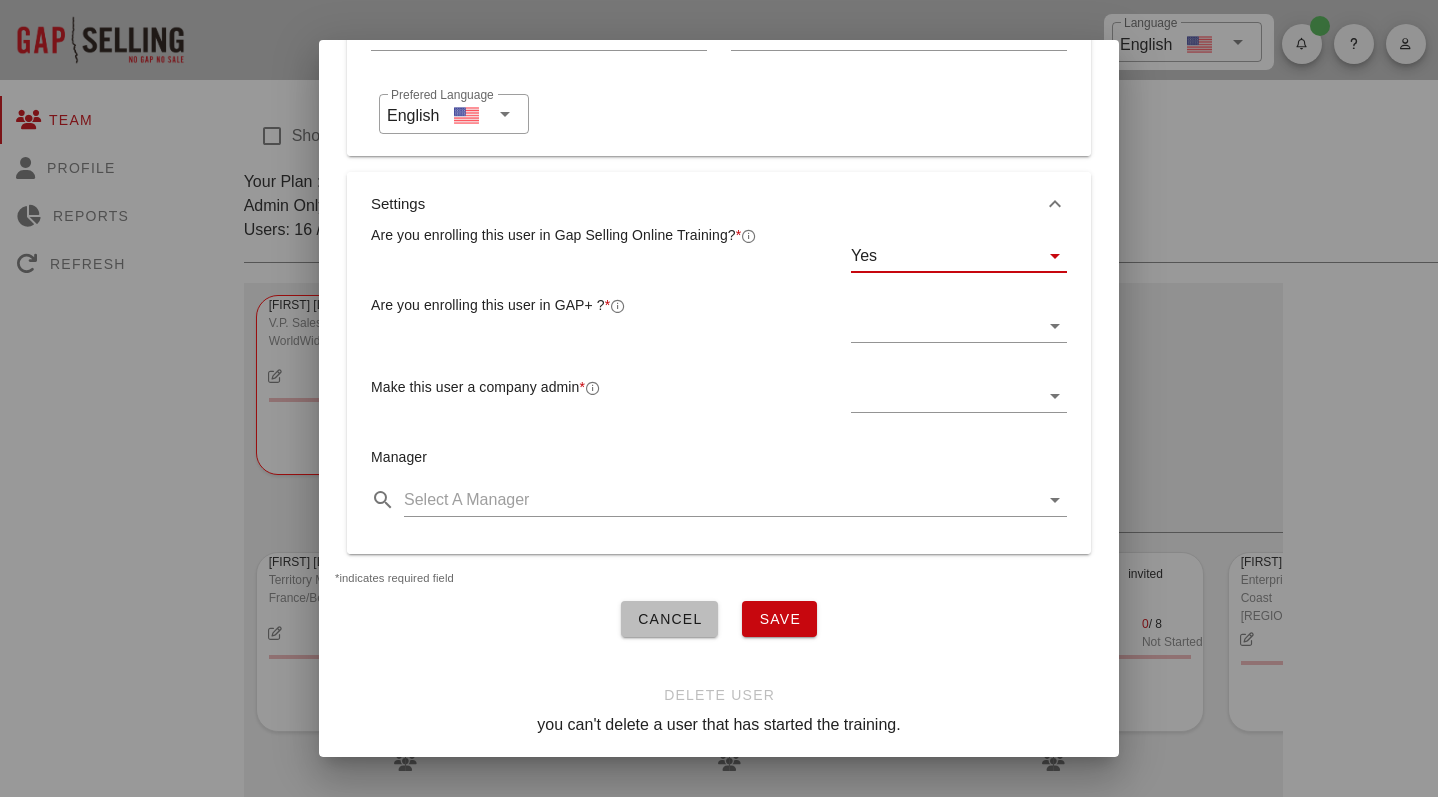 click at bounding box center [1055, 500] 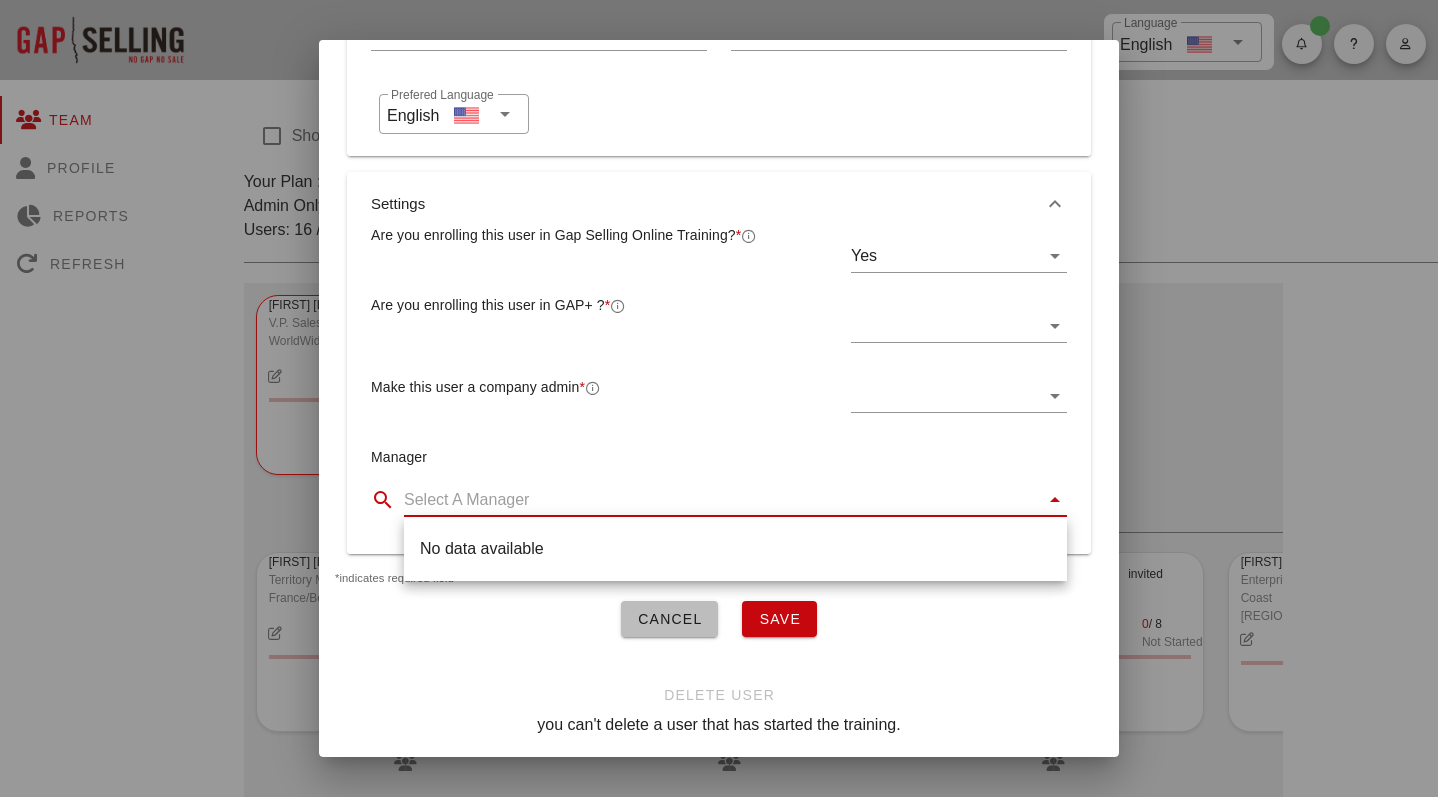 click at bounding box center (721, 500) 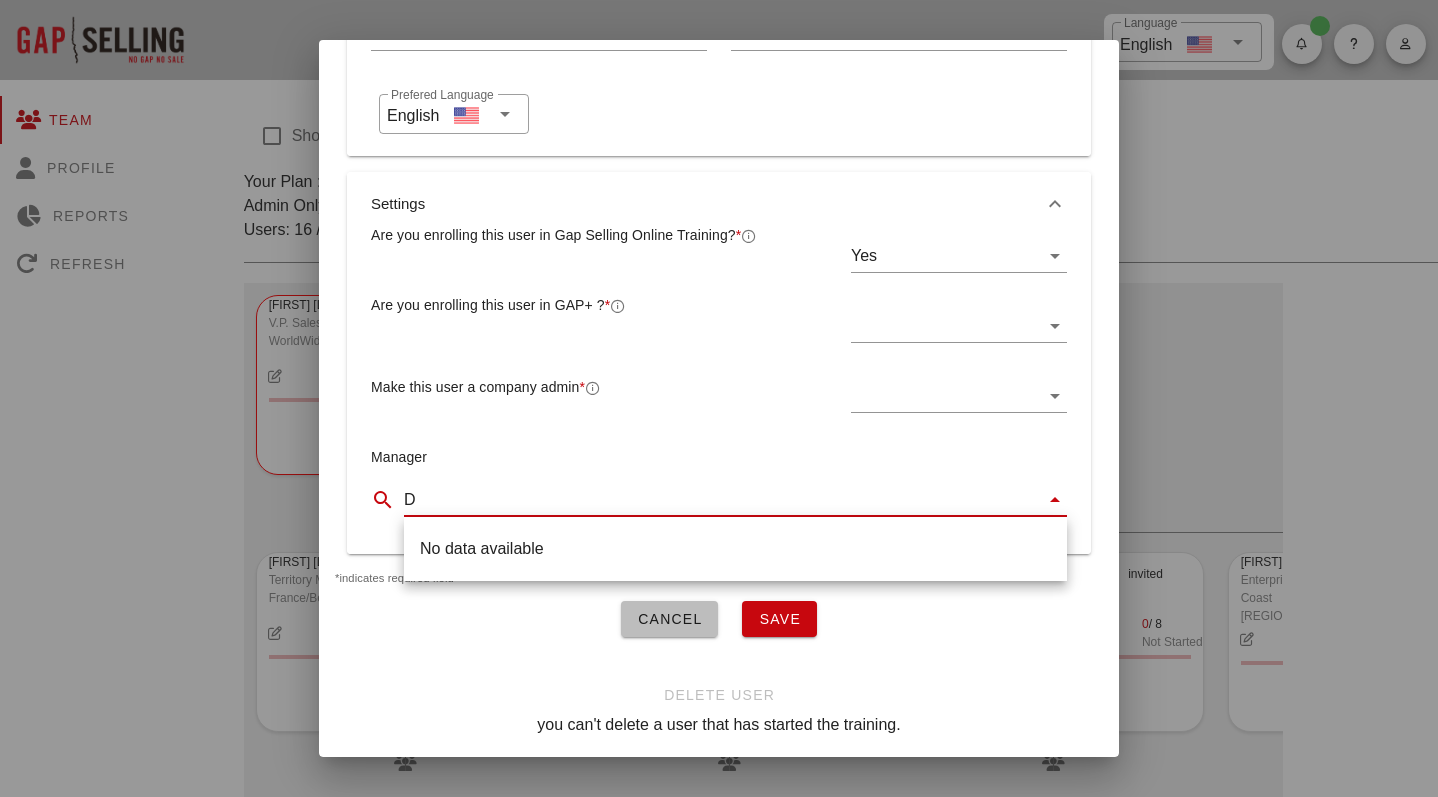 click on "D" at bounding box center (719, 505) 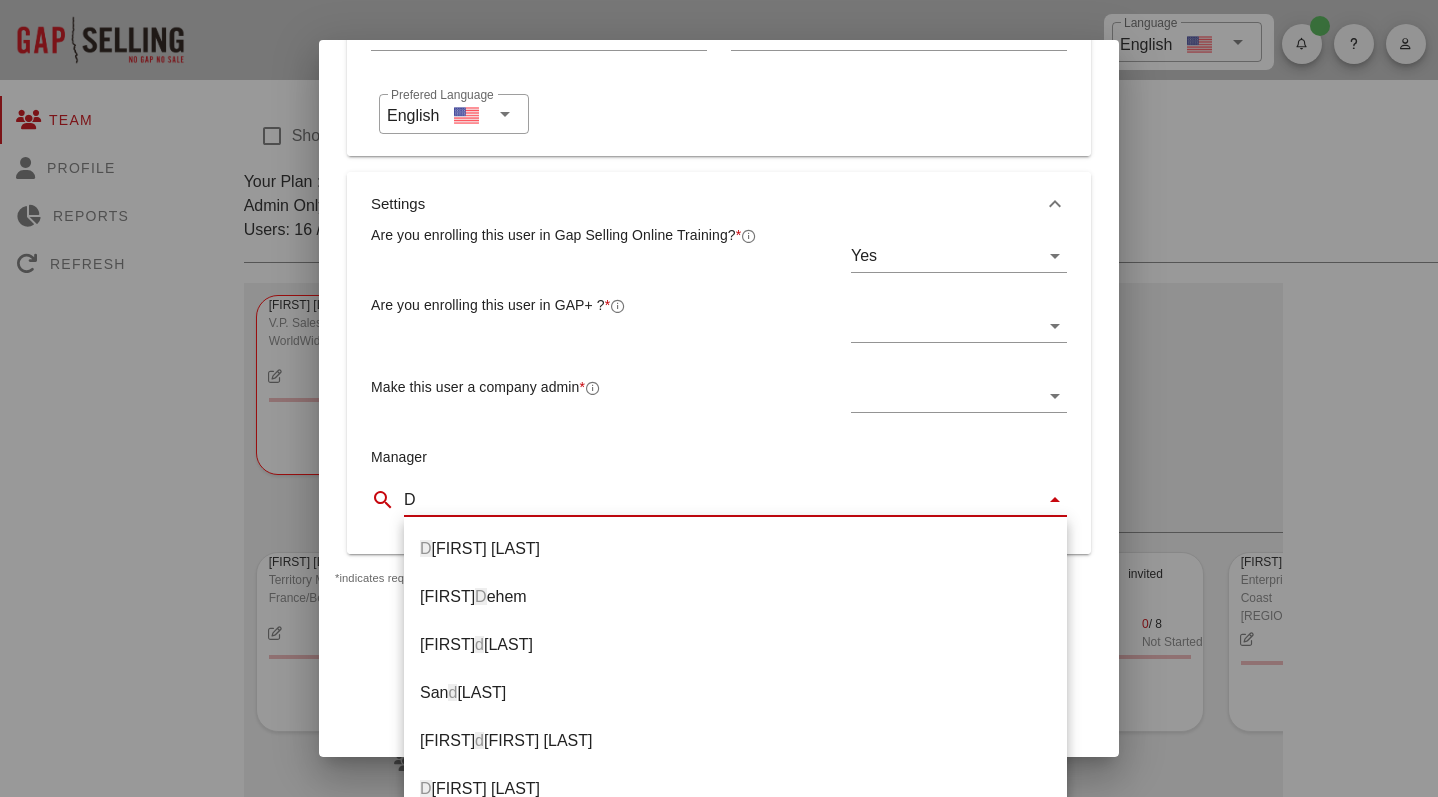click on "D" at bounding box center (721, 500) 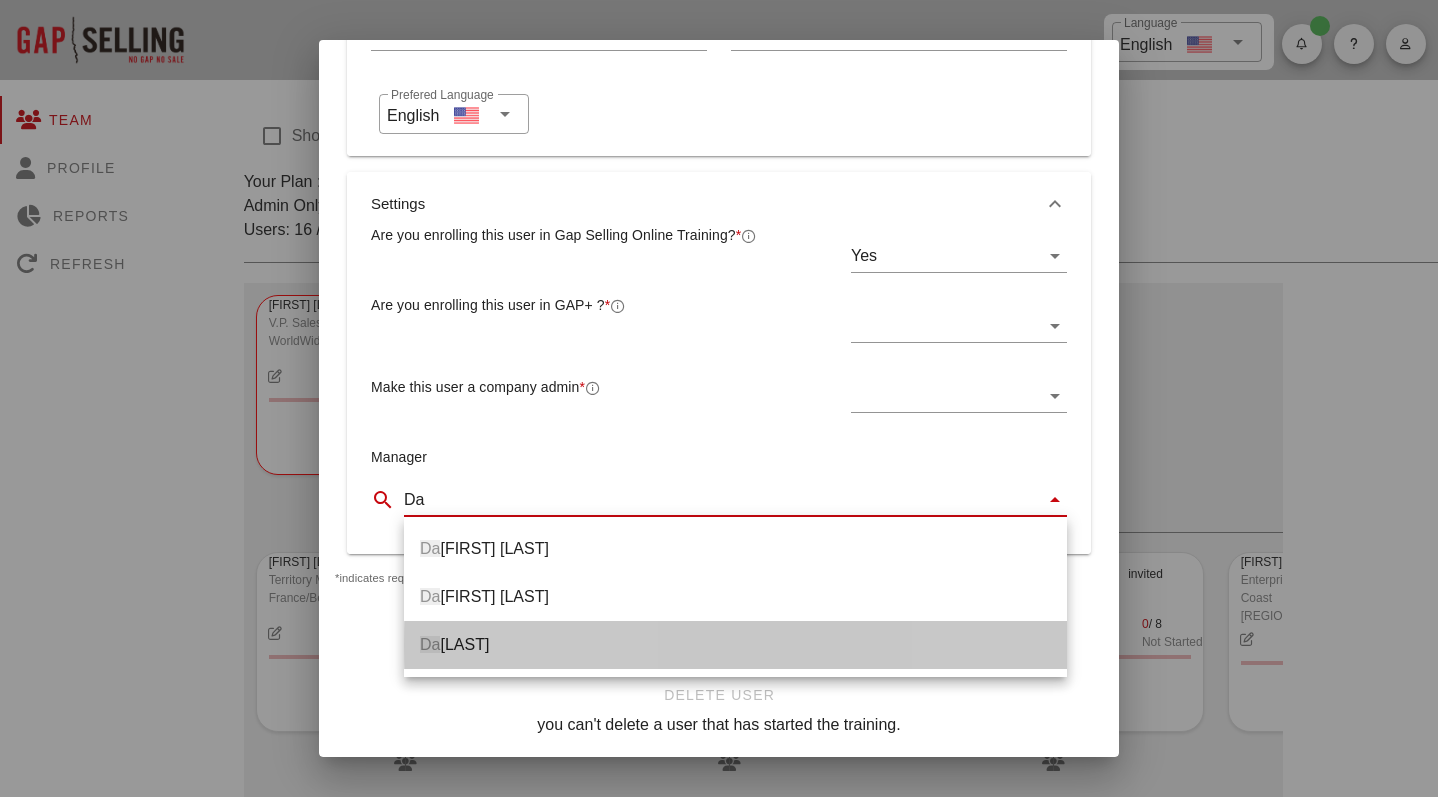 click on "[FIRST] [LAST]" at bounding box center [735, 644] 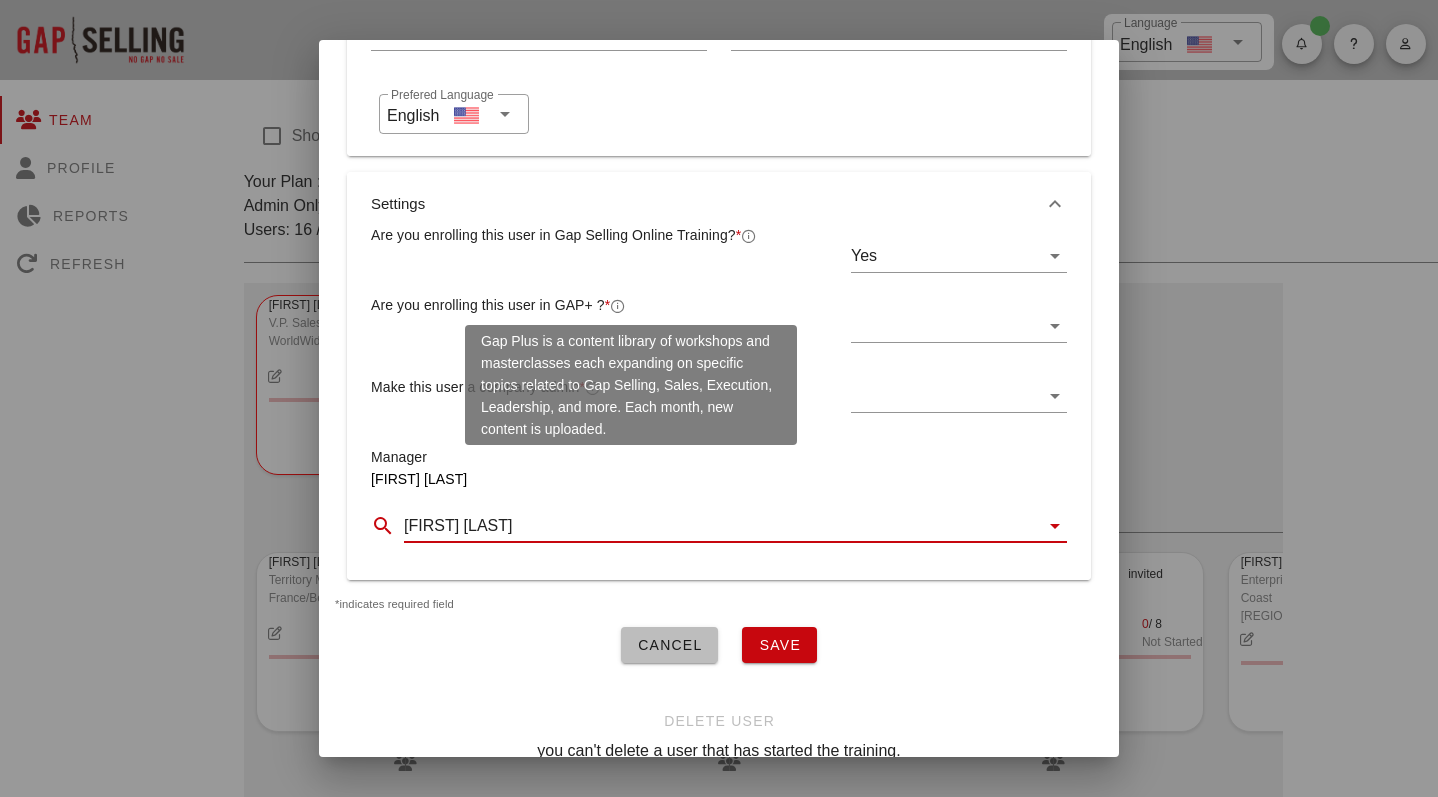 type on "[FIRST] [LAST]" 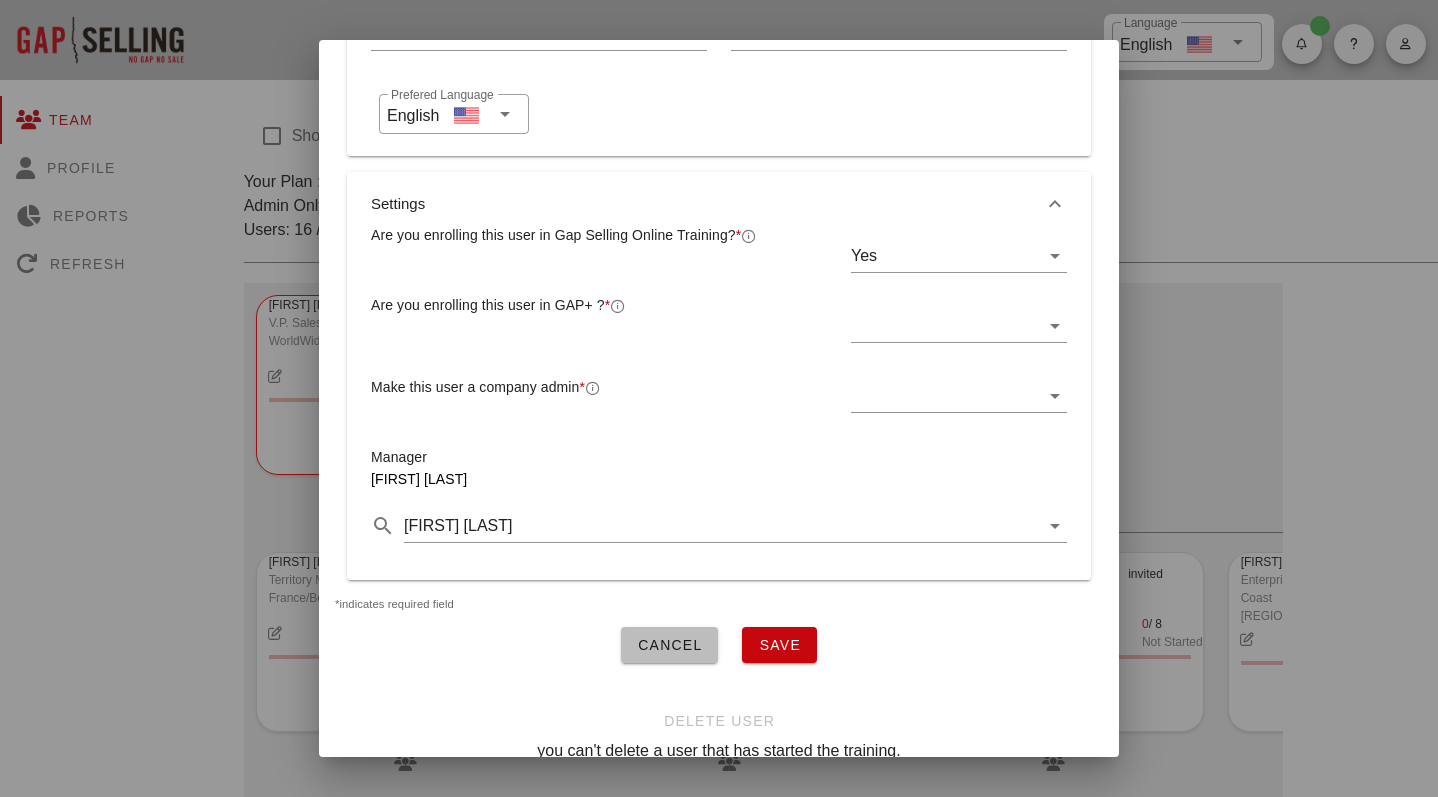 click on "Are you enrolling this user in GAP+ ?   *" at bounding box center [599, 235] 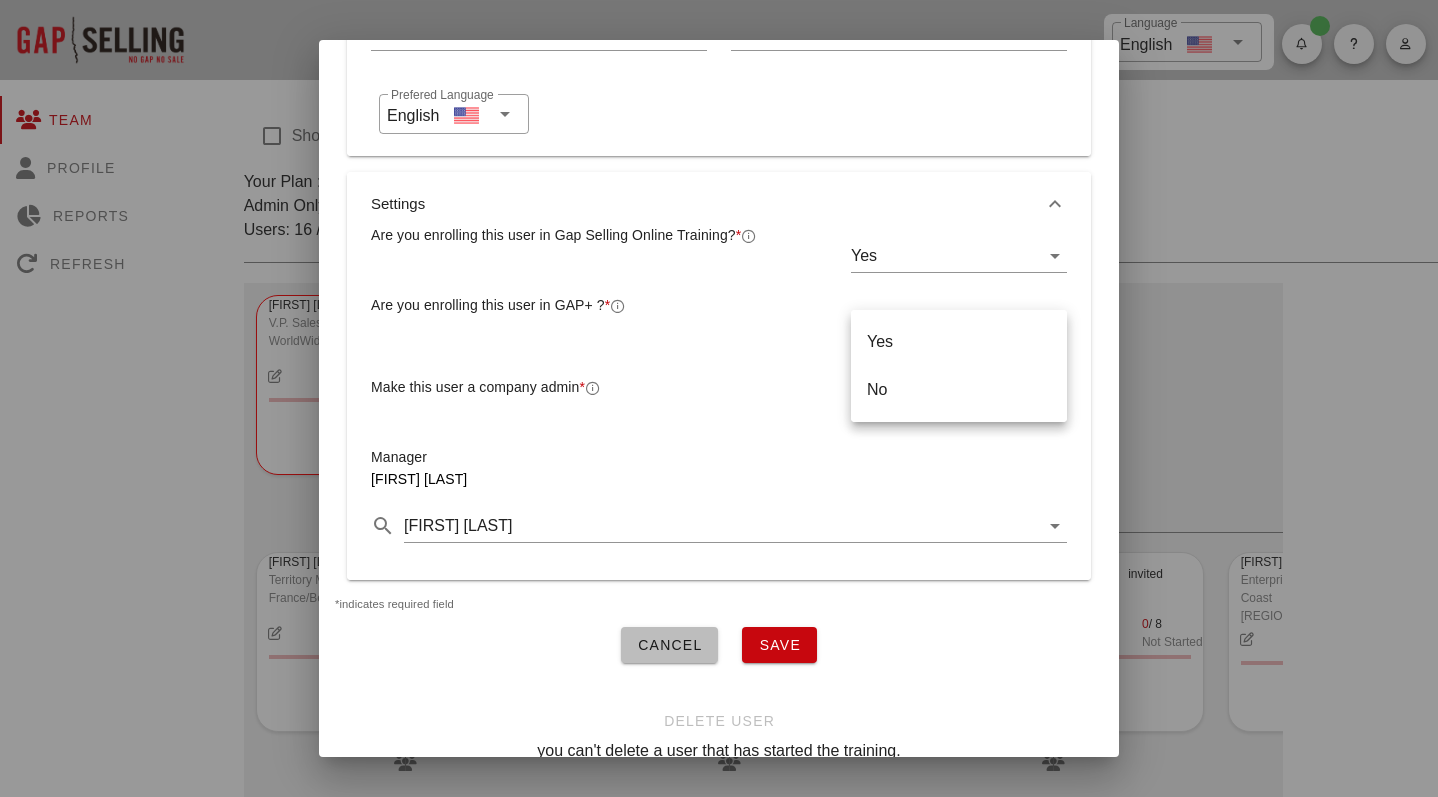 click on "Yes" at bounding box center [959, 341] 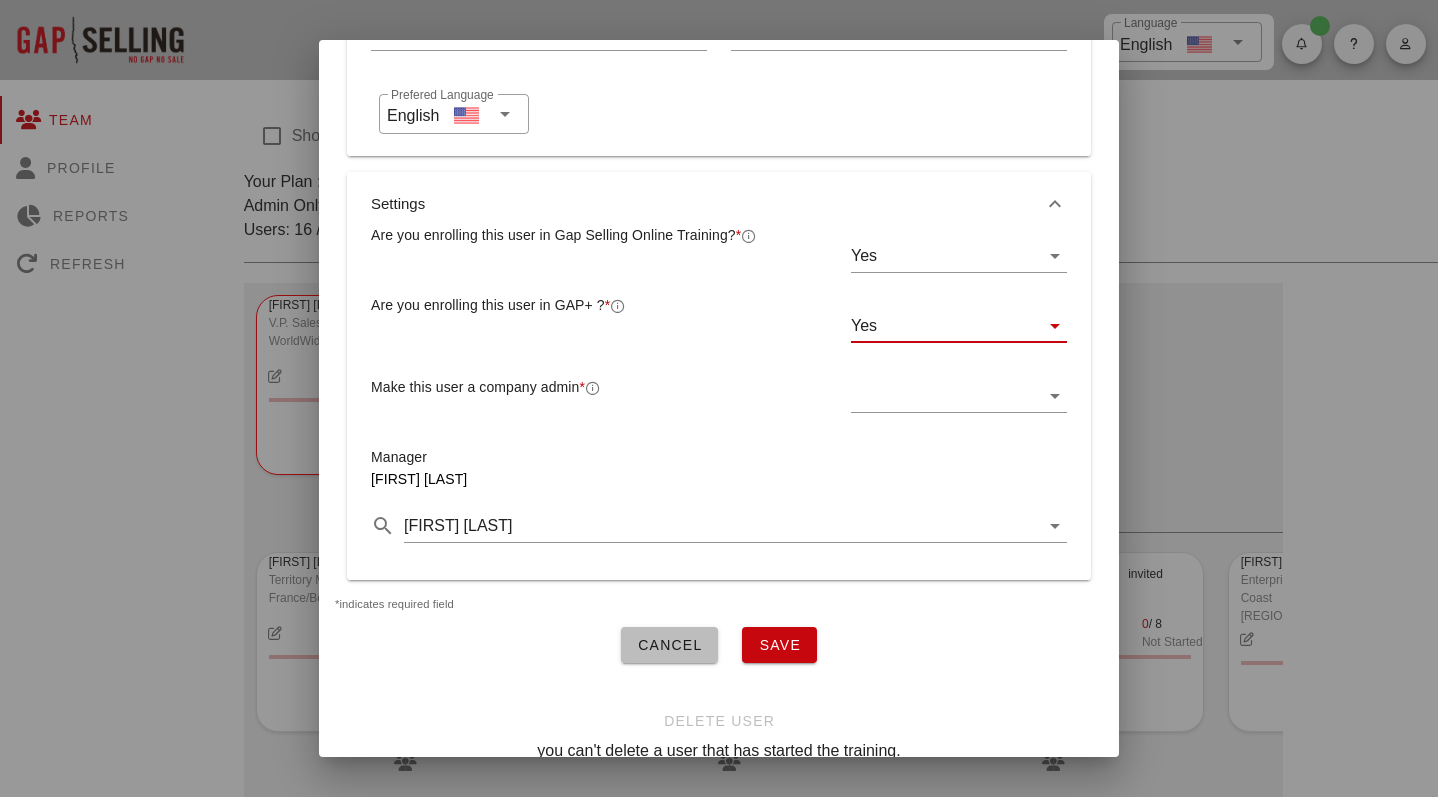 scroll, scrollTop: 409, scrollLeft: 0, axis: vertical 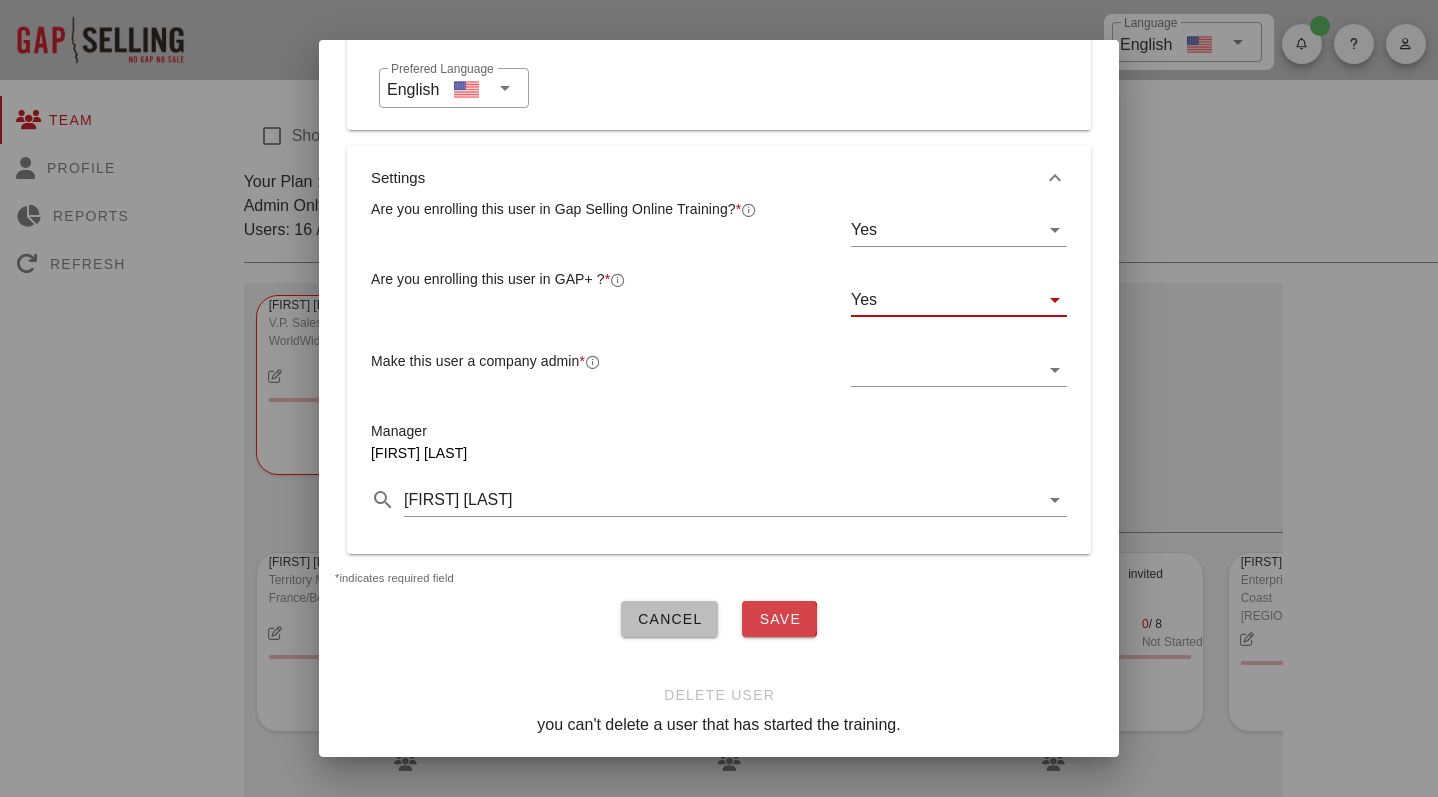 click on "Save" at bounding box center (779, 619) 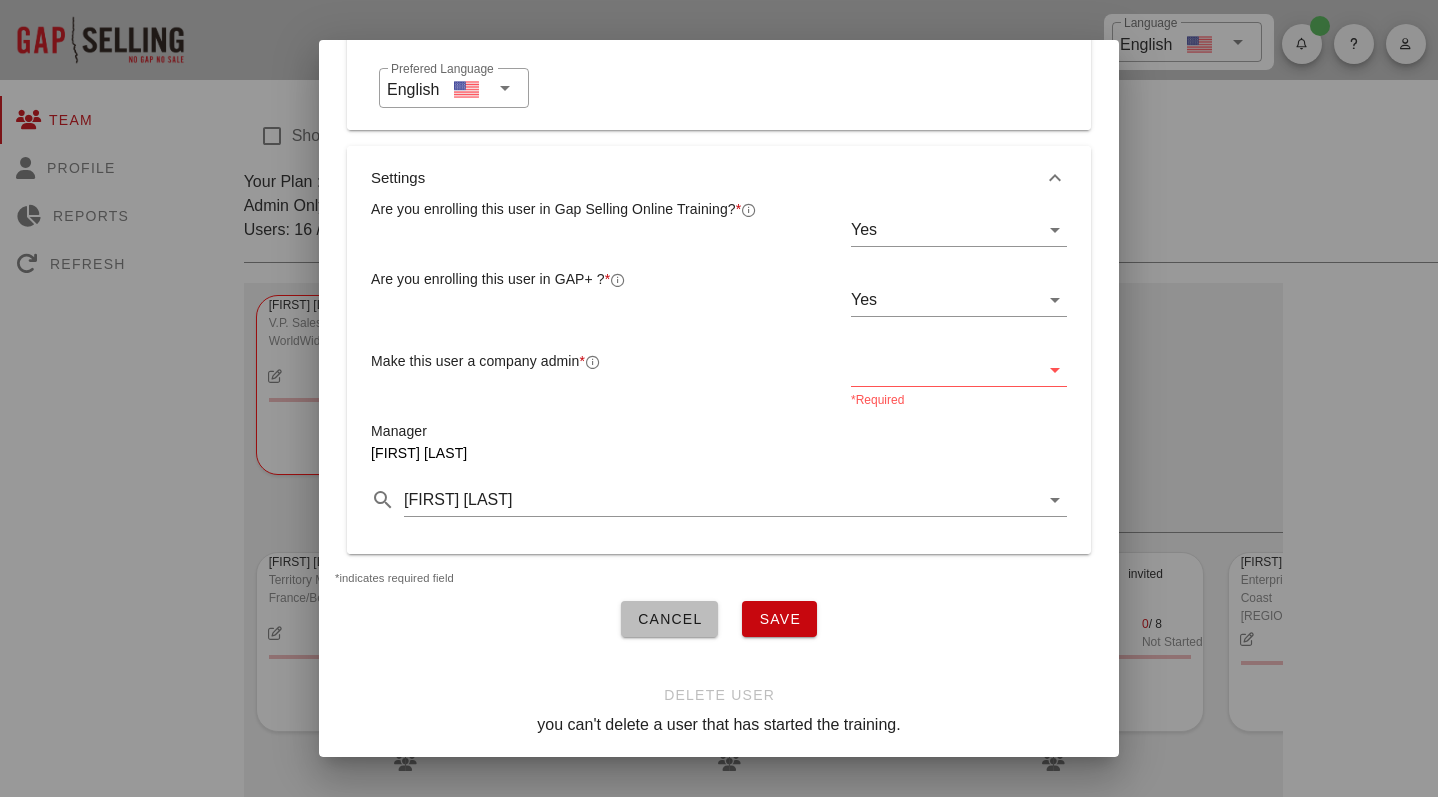 click at bounding box center (1055, 370) 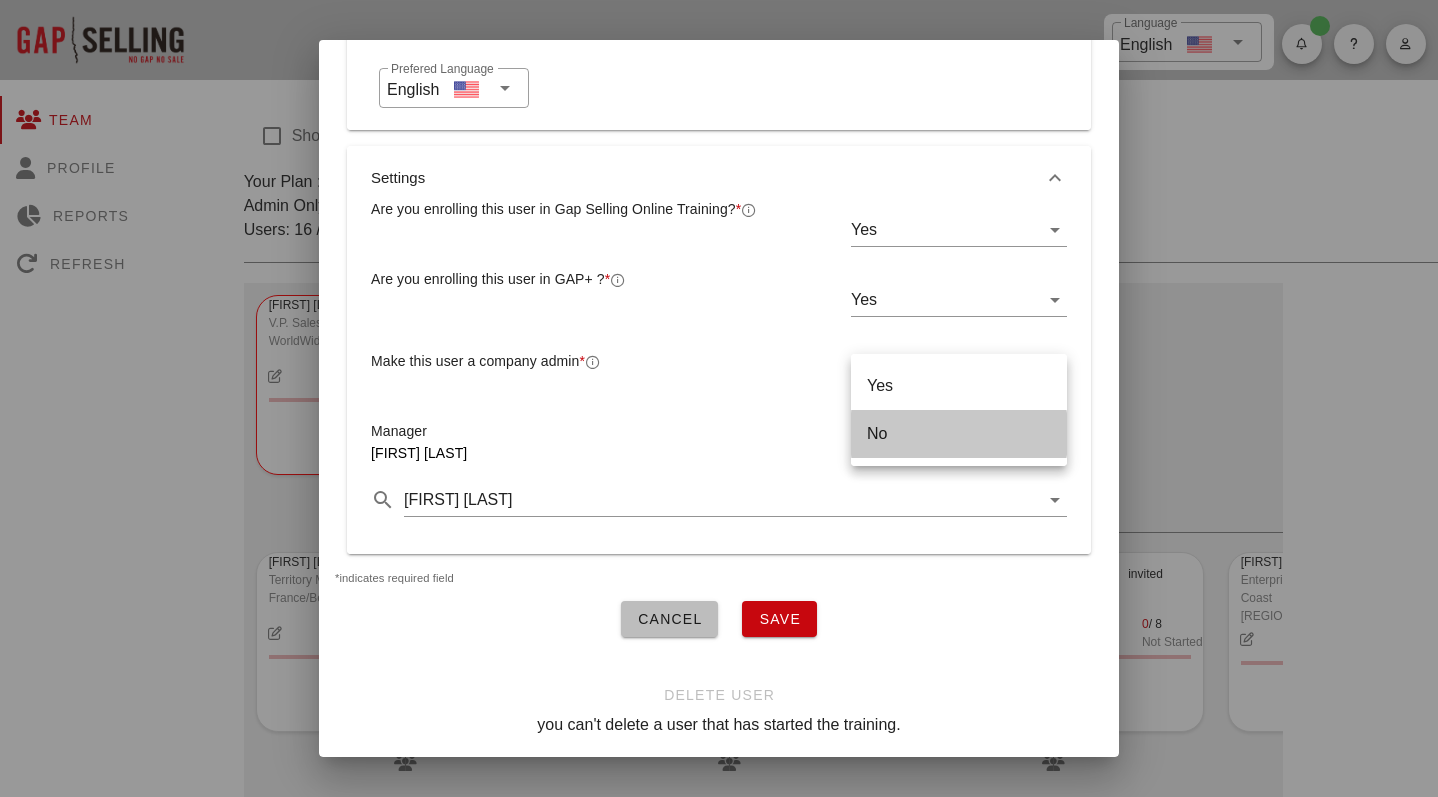 click on "No" at bounding box center [959, 433] 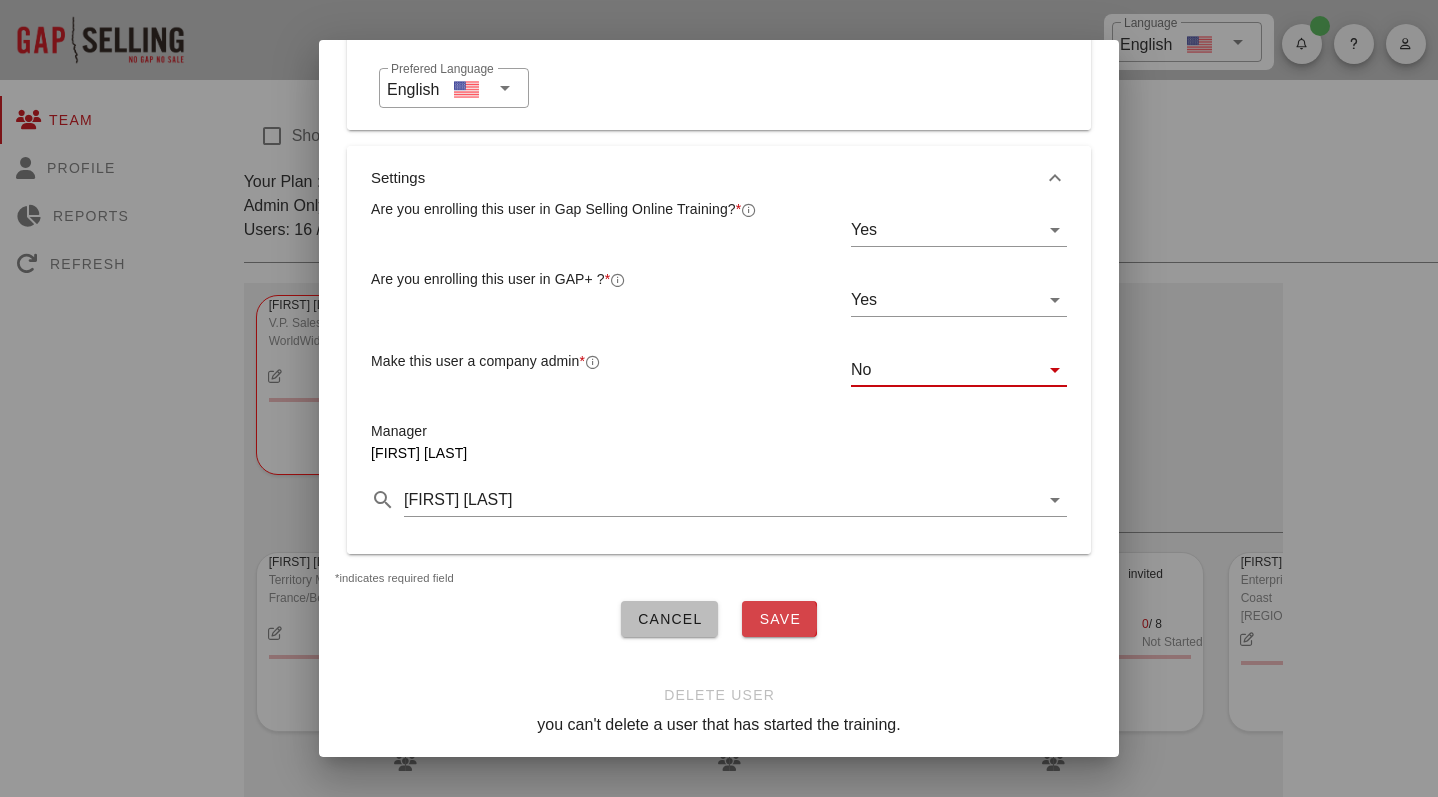 click on "Save" at bounding box center [779, 619] 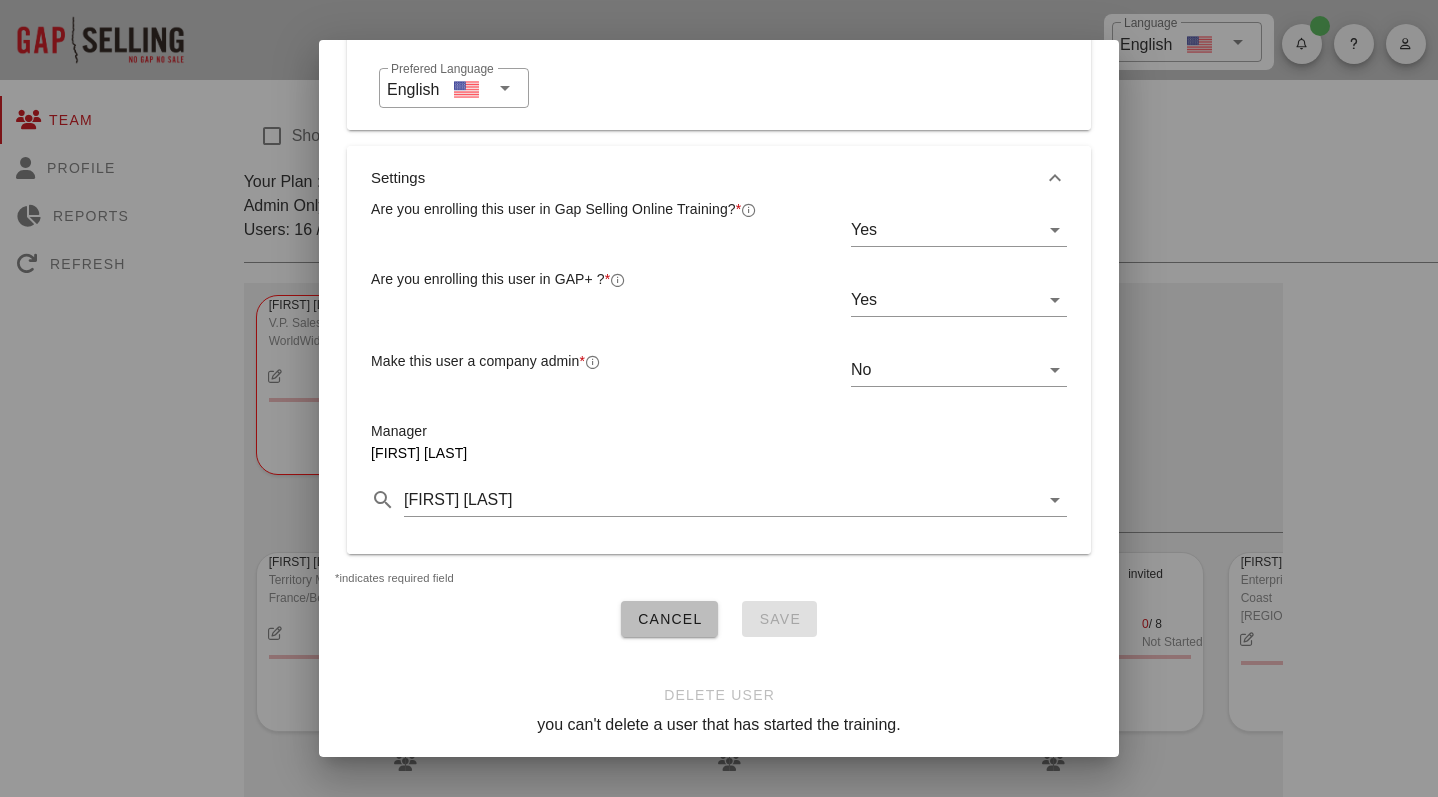 scroll, scrollTop: 309, scrollLeft: 0, axis: vertical 